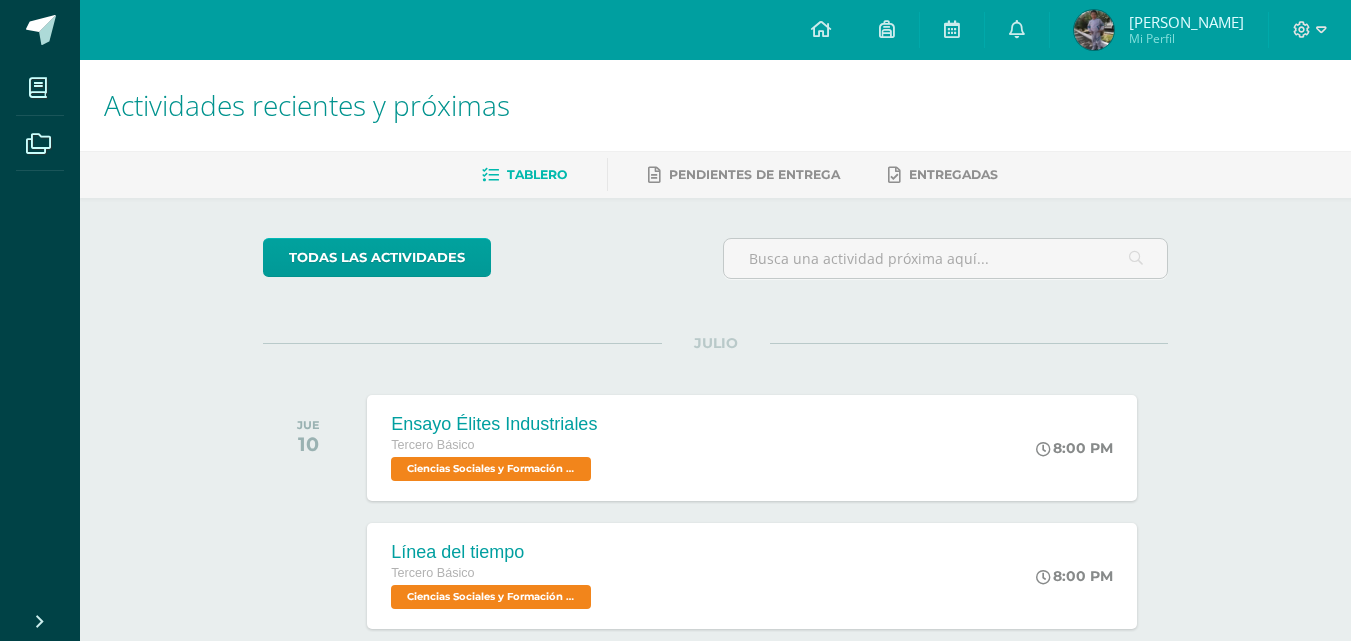 scroll, scrollTop: 262, scrollLeft: 0, axis: vertical 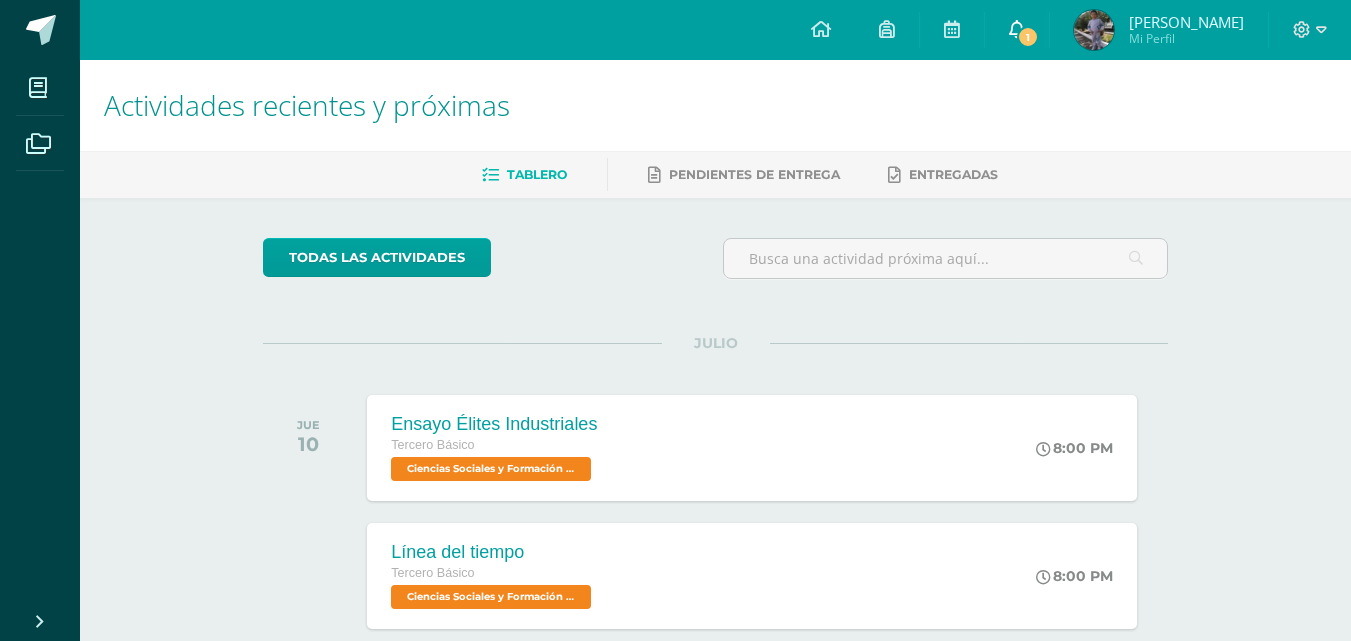 click on "1" at bounding box center (1017, 30) 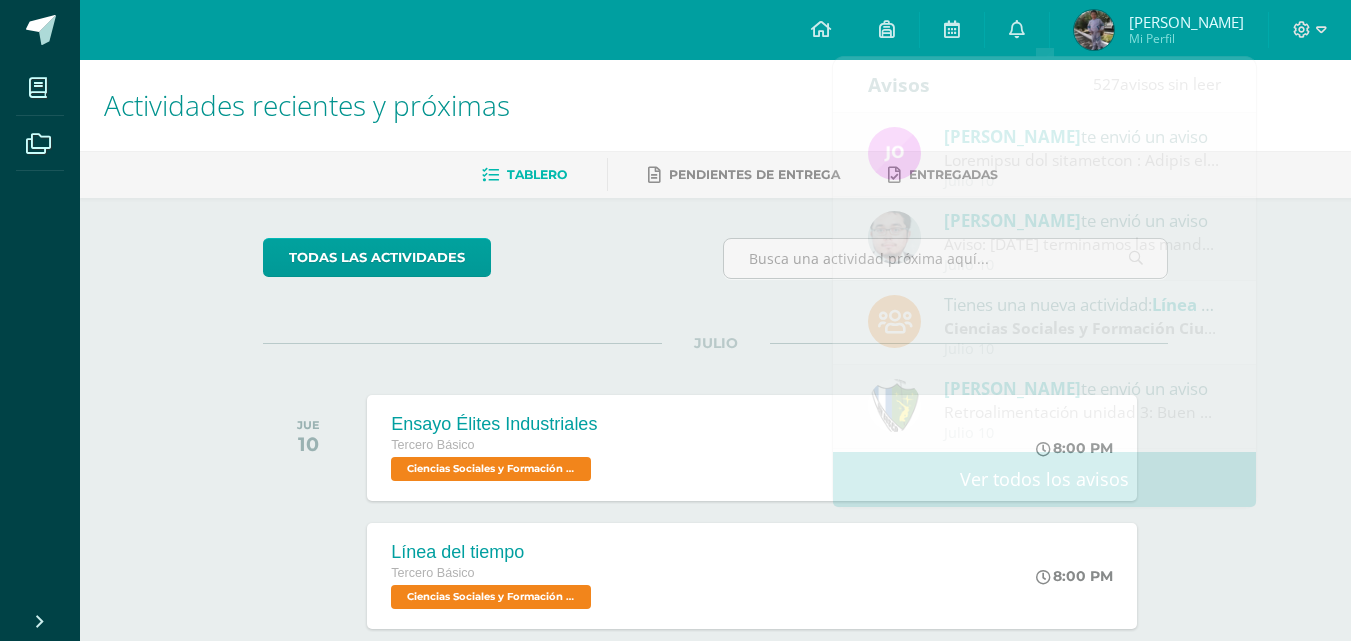 click on "Actividades recientes y próximas" at bounding box center (715, 105) 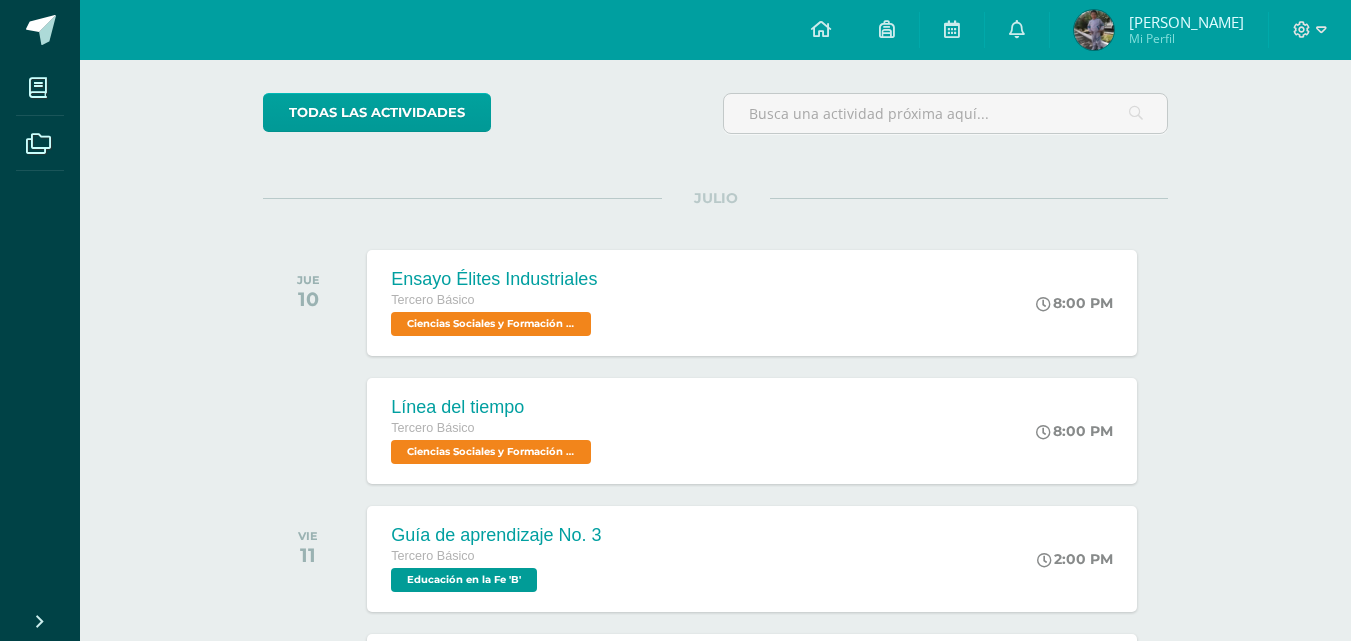scroll, scrollTop: 146, scrollLeft: 0, axis: vertical 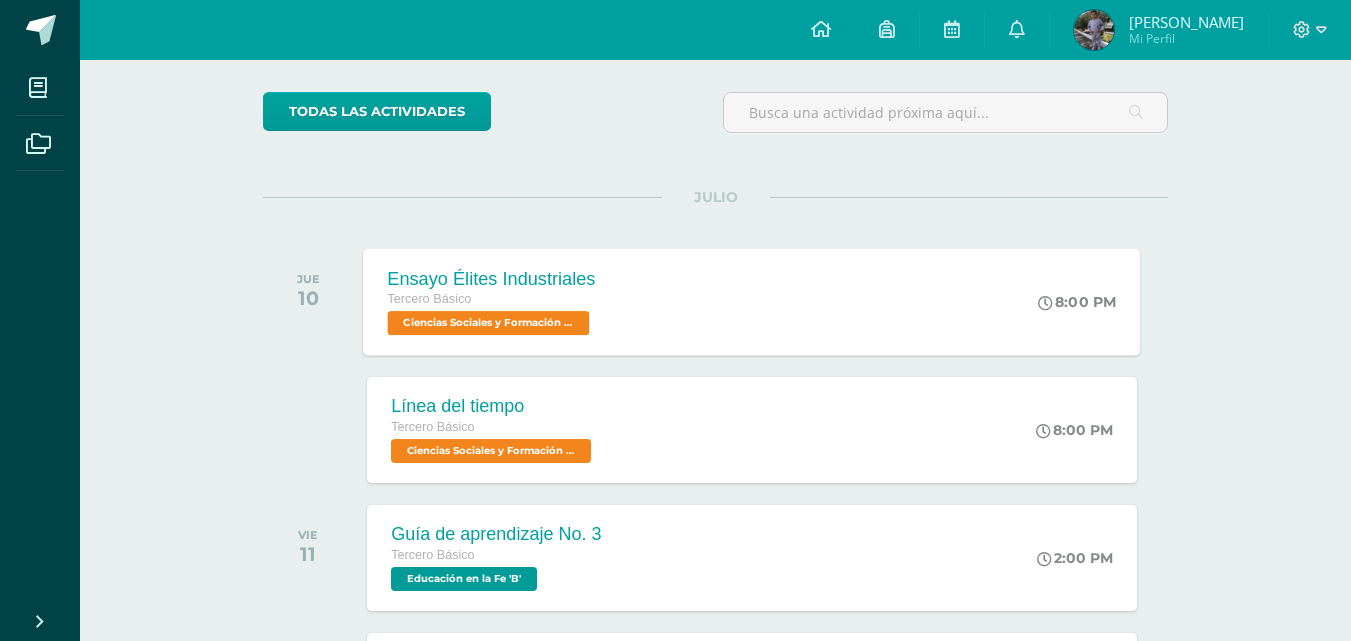 click on "Ensayo Élites Industriales
Tercero Básico
Ciencias Sociales y Formación Ciudadana e Interculturalidad 'B'
8:00 PM
Ensayo Élites Industriales
Ciencias Sociales y Formación Ciudadana e Interculturalidad
Cargando contenido" at bounding box center [752, 301] 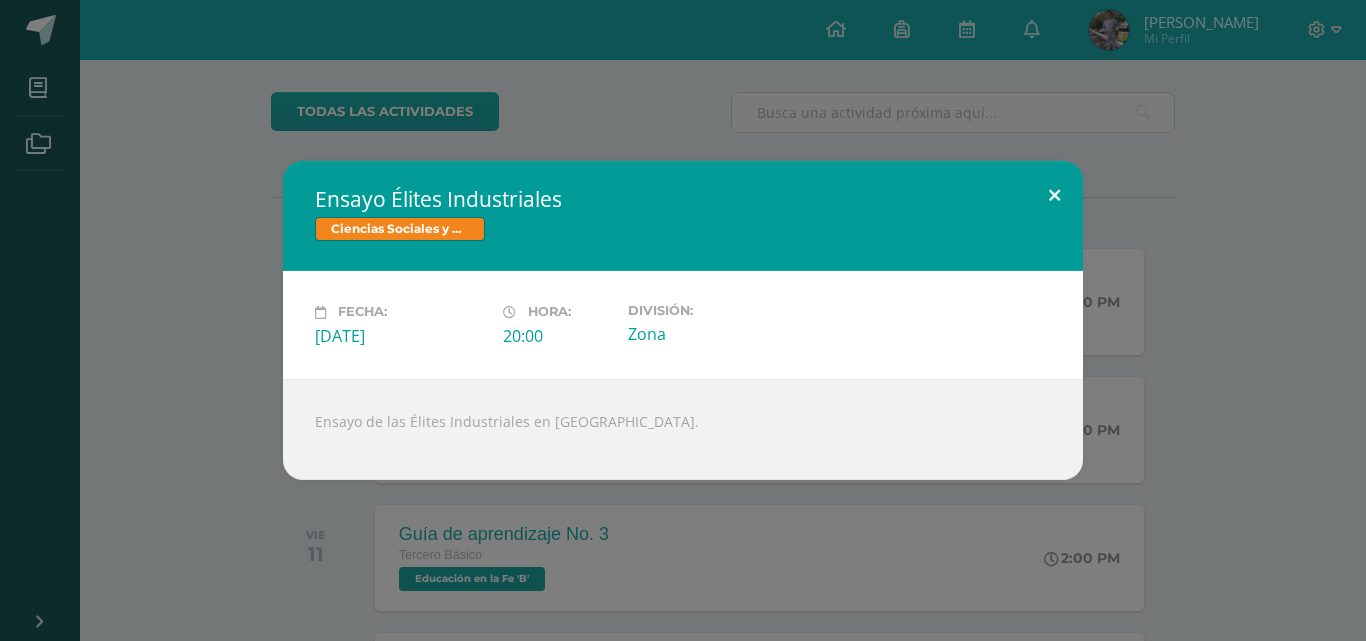 click at bounding box center [1054, 195] 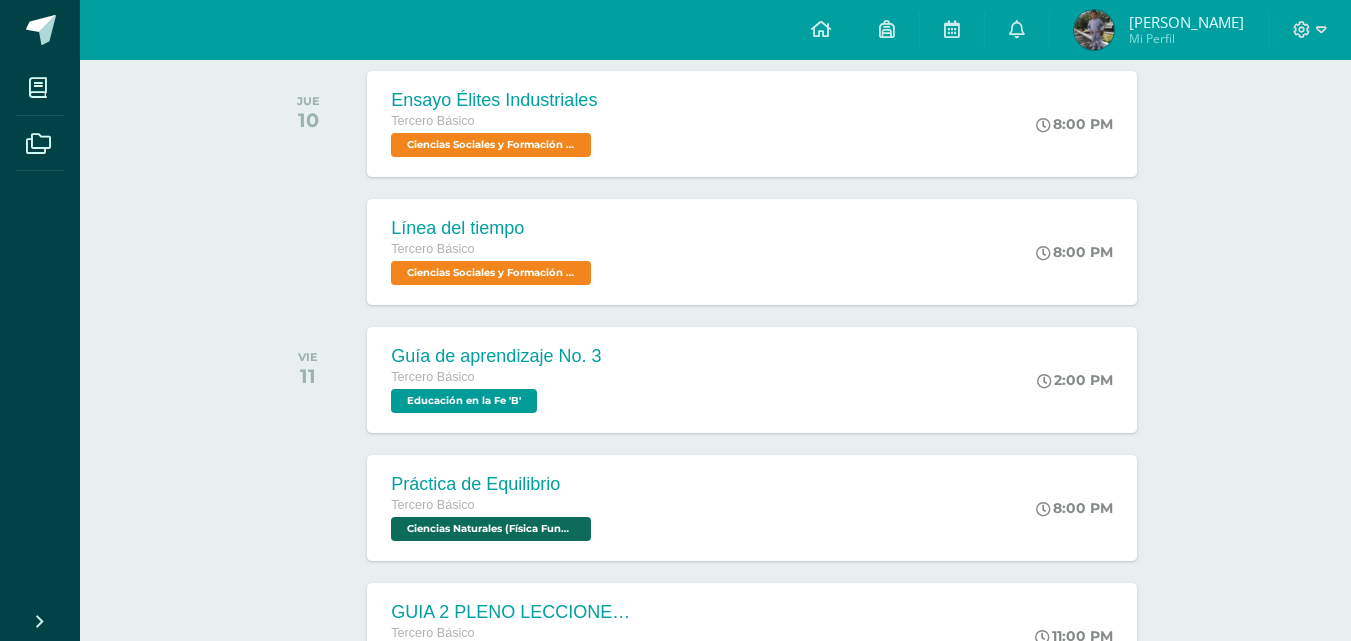 scroll, scrollTop: 337, scrollLeft: 0, axis: vertical 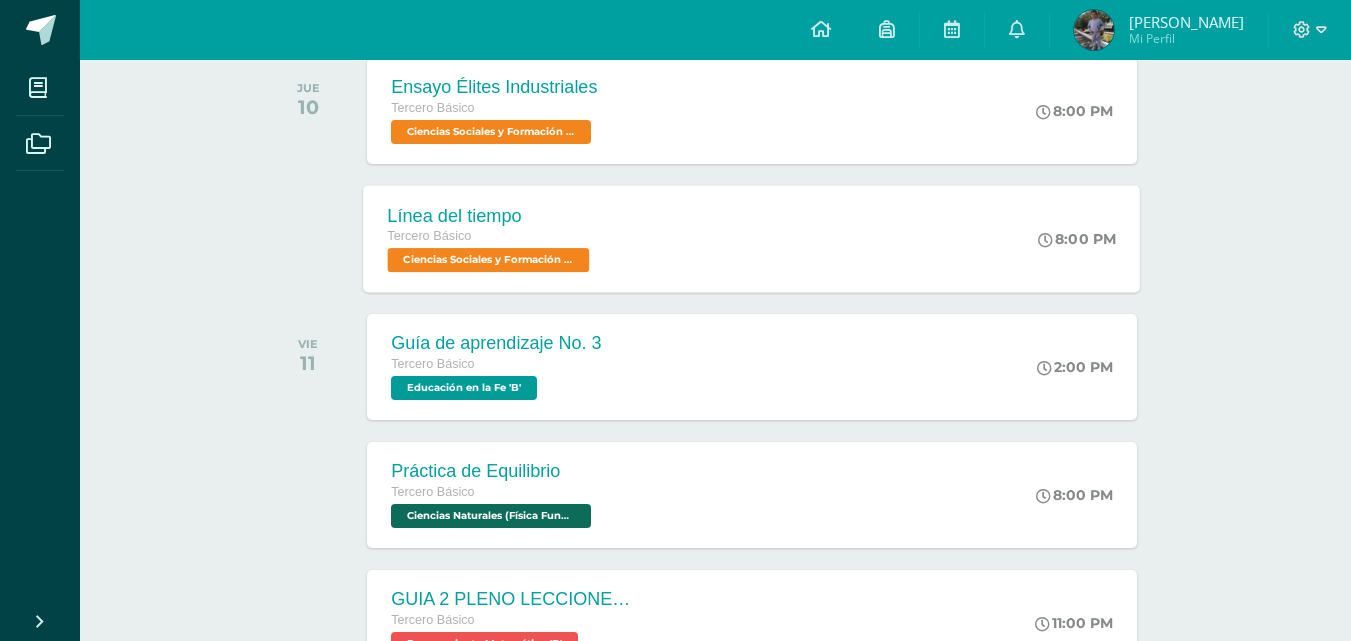 click on "Línea del tiempo
Tercero Básico
Ciencias Sociales y Formación Ciudadana e Interculturalidad 'B'
8:00 PM
Línea del tiempo
Ciencias Sociales y Formación Ciudadana e Interculturalidad
Cargando contenido" at bounding box center (752, 238) 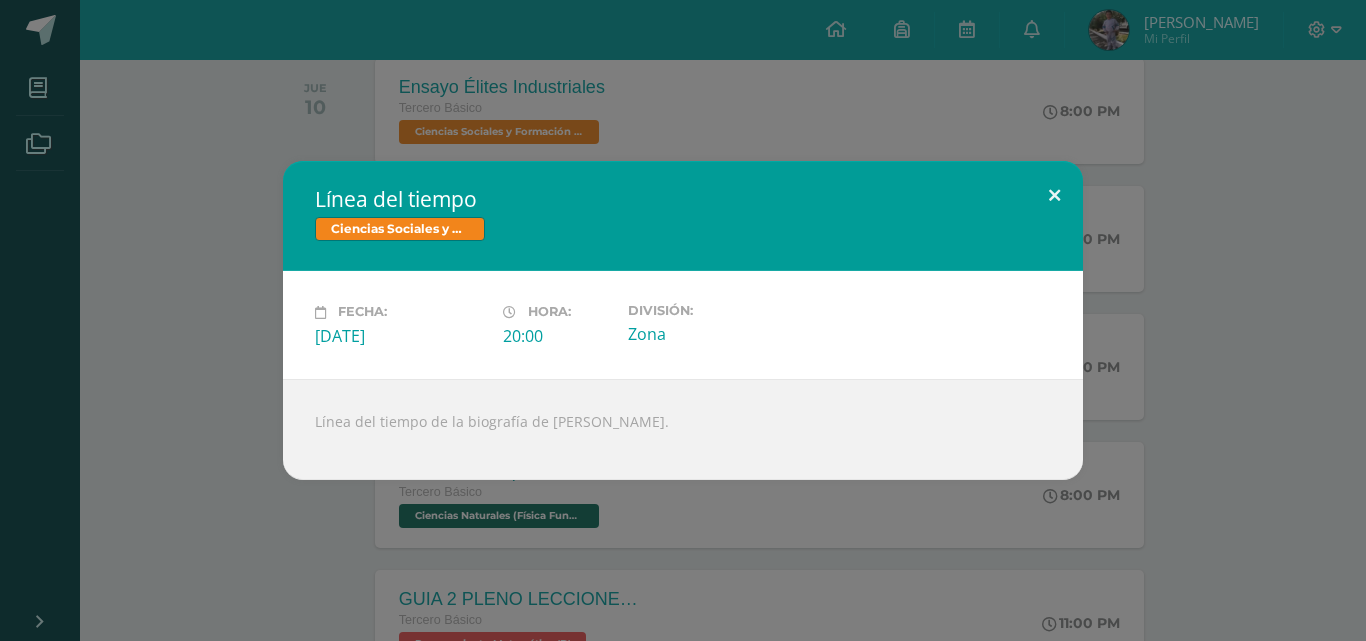 click at bounding box center [1054, 195] 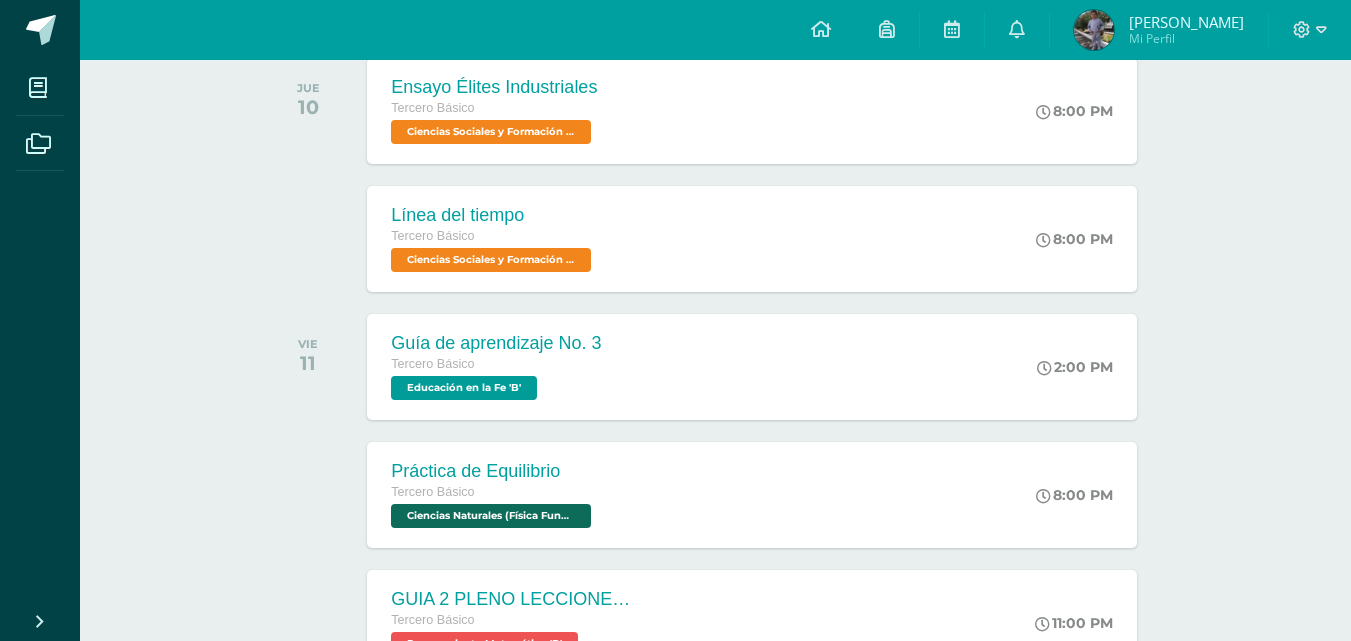 scroll, scrollTop: 415, scrollLeft: 0, axis: vertical 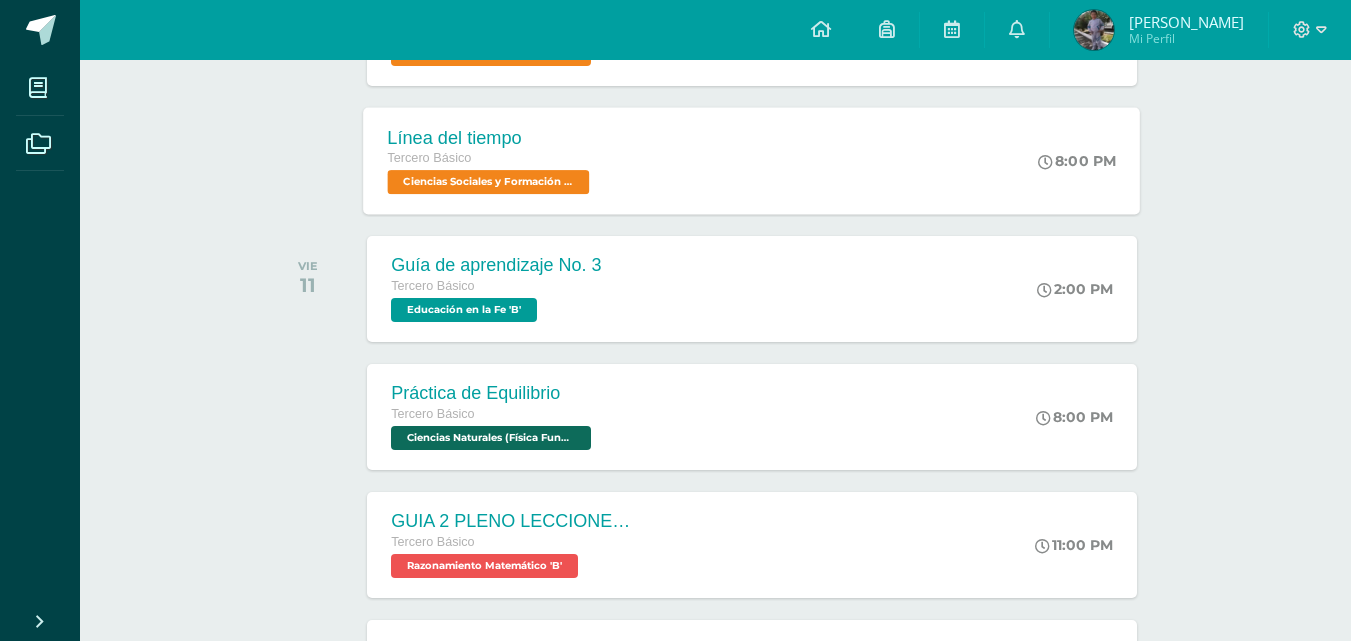 click on "Línea del tiempo
Tercero Básico
Ciencias Sociales y Formación Ciudadana e Interculturalidad 'B'
8:00 PM
Línea del tiempo
Ciencias Sociales y Formación Ciudadana e Interculturalidad
Fecha:" at bounding box center [752, 160] 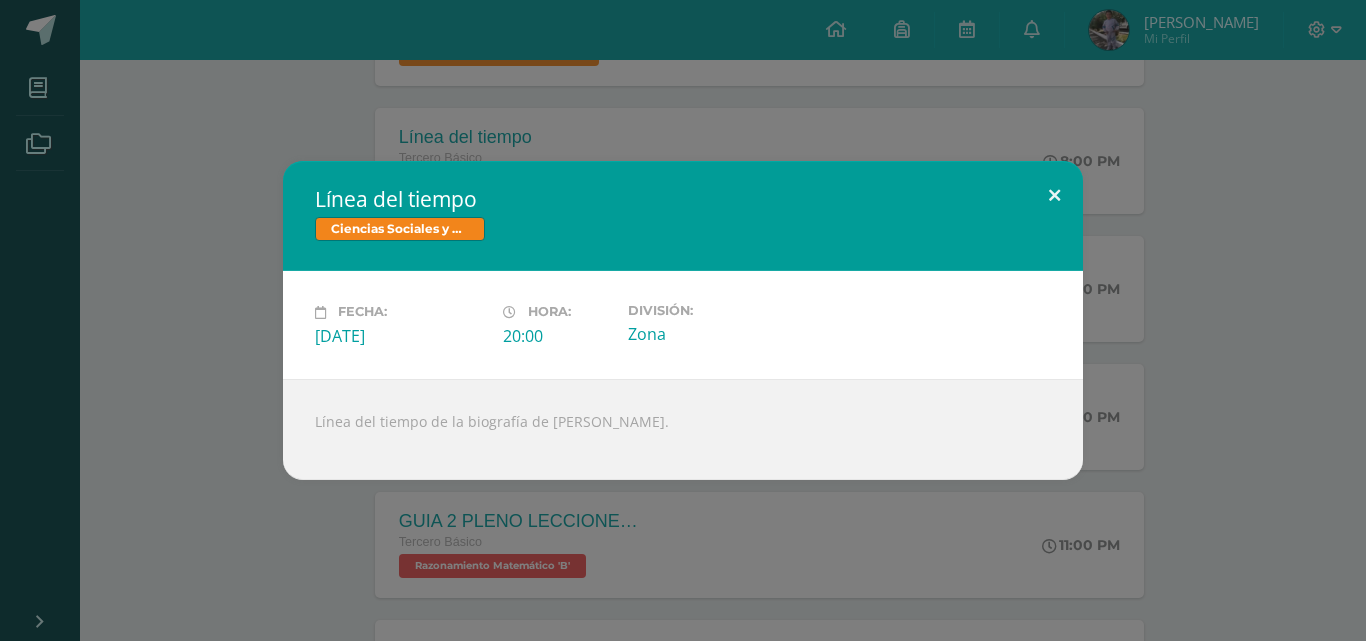 click at bounding box center [1054, 195] 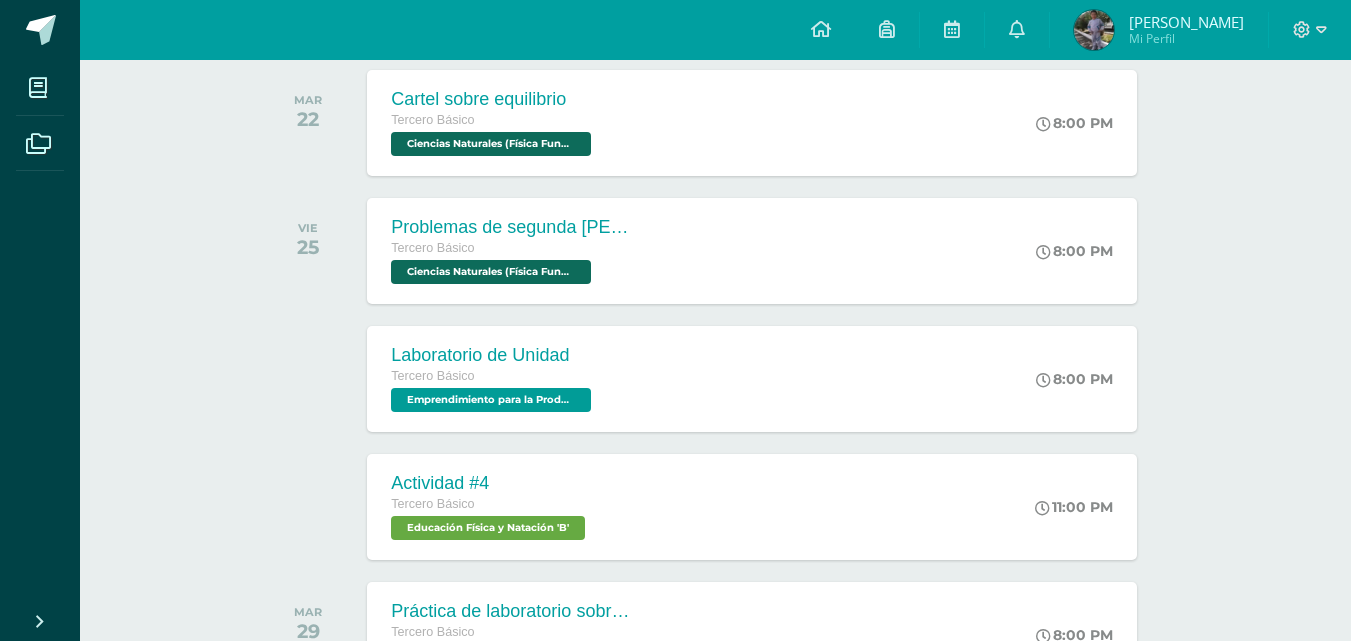 scroll, scrollTop: 1990, scrollLeft: 0, axis: vertical 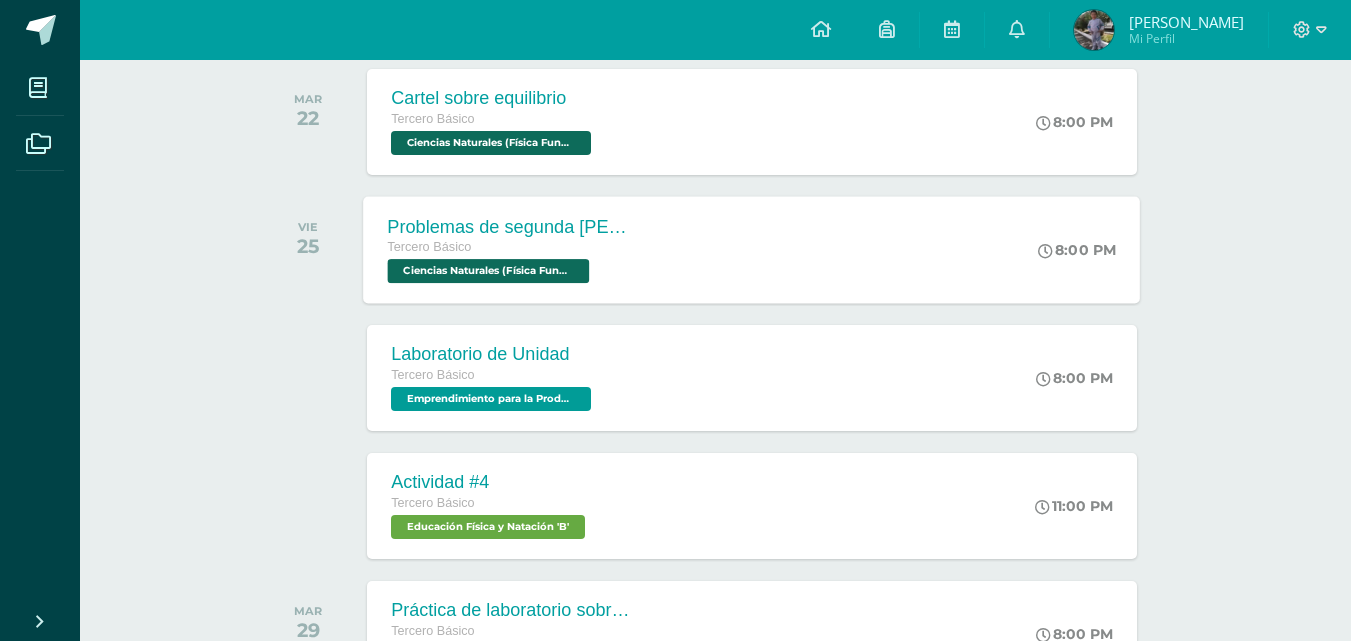 click on "Problemas de segunda ley de Newton
Tercero Básico
Ciencias Naturales (Física Fundamental) 'B'
8:00 PM
Problemas de segunda ley de Newton
Ciencias Naturales (Física Fundamental)
Cargando contenido" at bounding box center [752, 249] 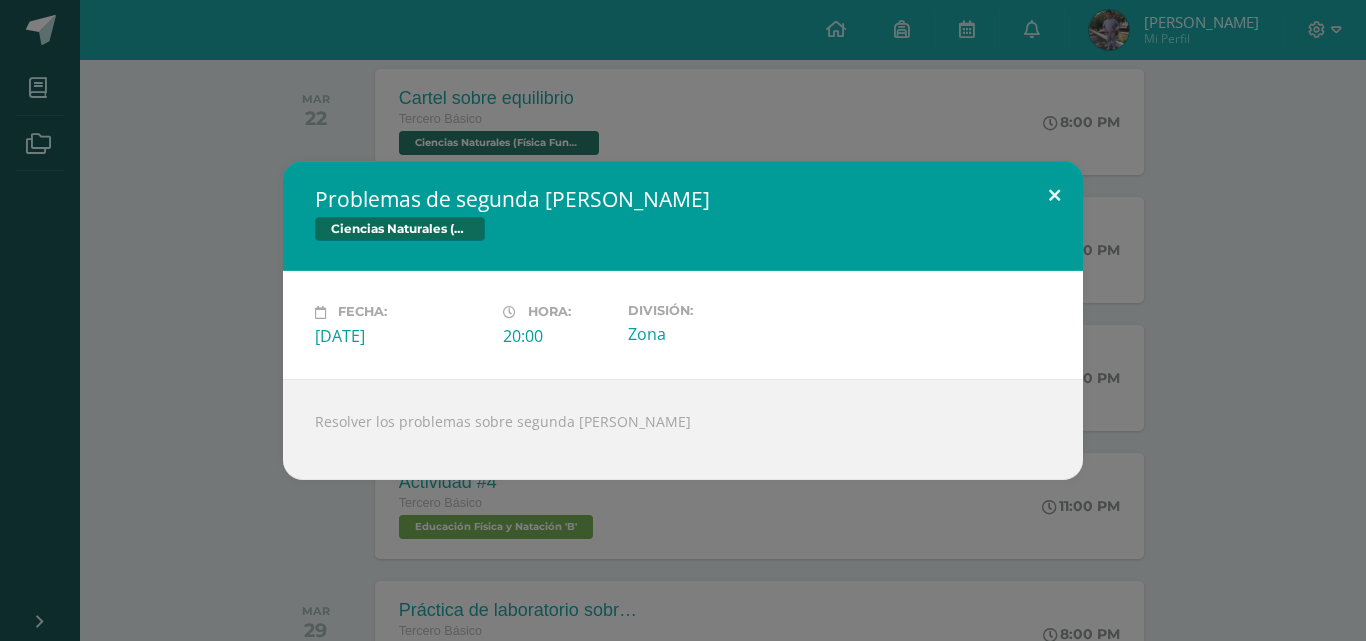 click at bounding box center (1054, 195) 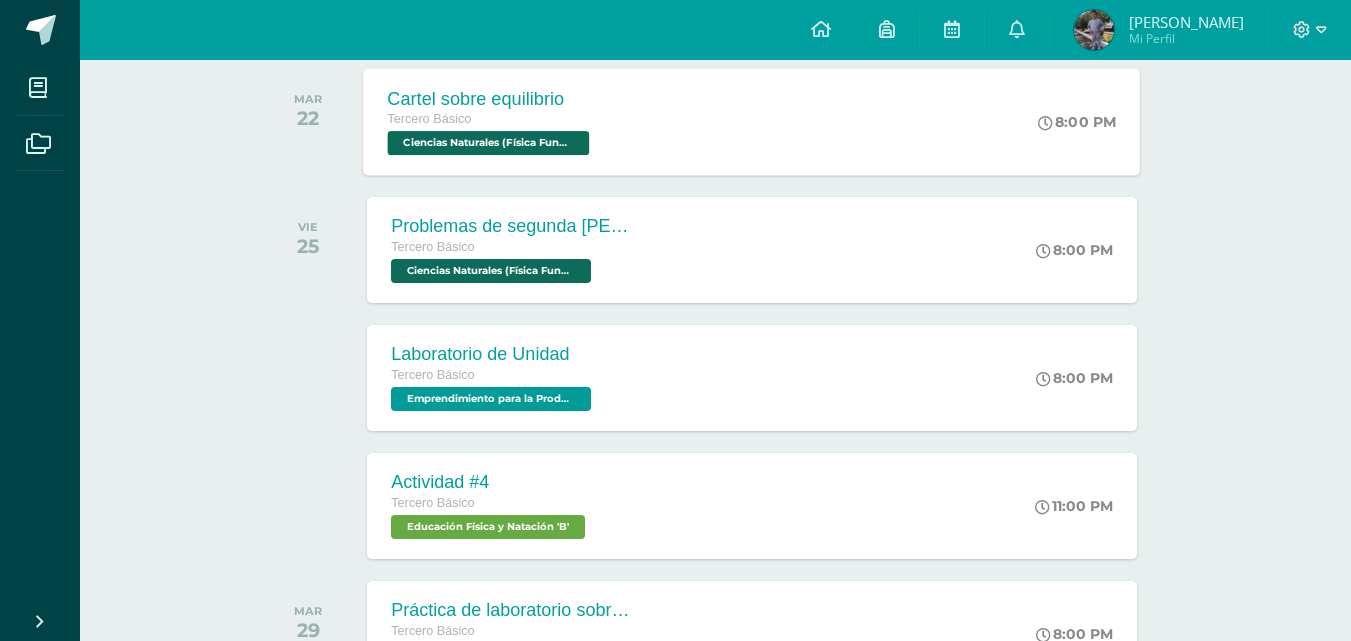 click on "Cartel sobre equilibrio
Tercero Básico
Ciencias Naturales (Física Fundamental) 'B'
8:00 PM
Cartel sobre equilibrio
Ciencias Naturales (Física Fundamental)
Cargando contenido" at bounding box center (752, 121) 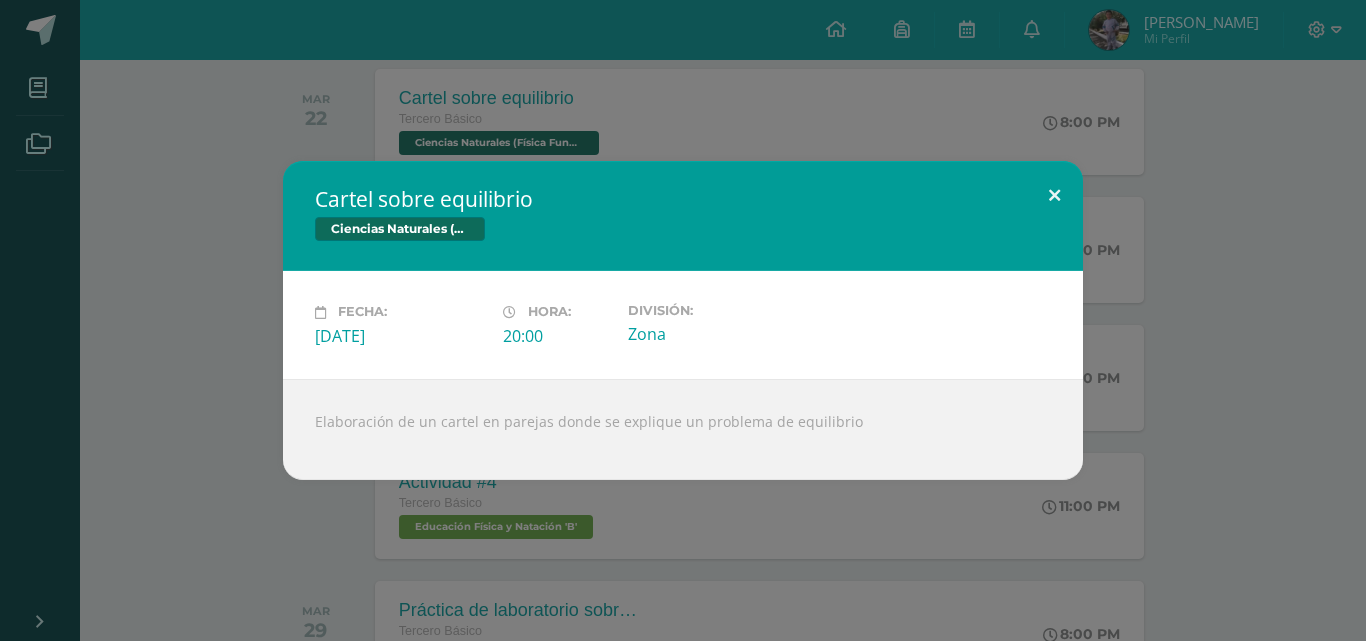 click at bounding box center (1054, 195) 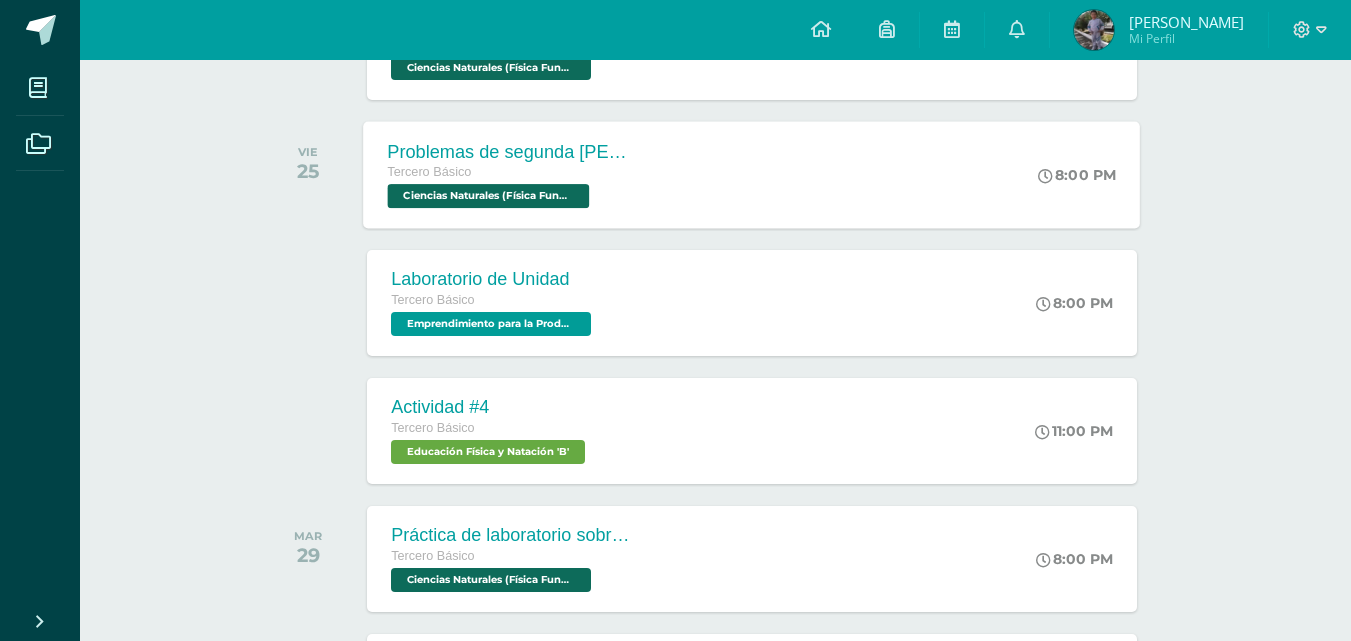 scroll, scrollTop: 2068, scrollLeft: 0, axis: vertical 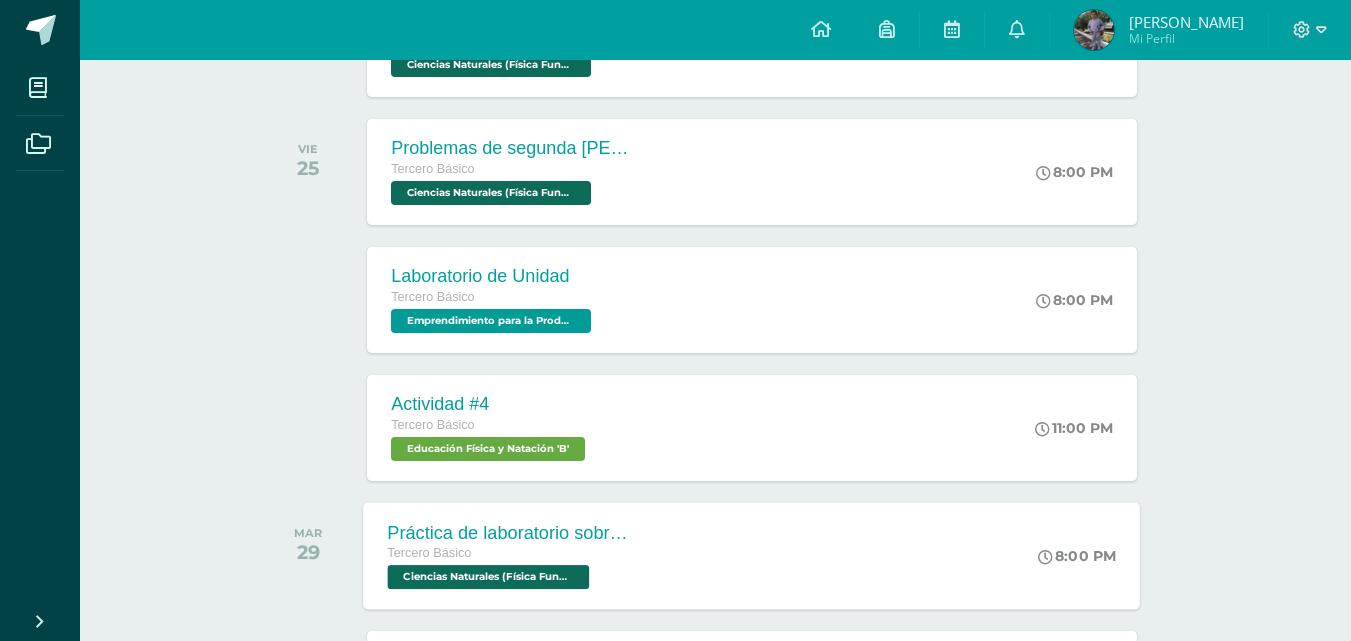 click on "Práctica de laboratorio sobre segunda ley de Newton
Tercero Básico
Ciencias Naturales (Física Fundamental) 'B'
8:00 PM
Práctica de laboratorio sobre segunda ley de Newton
Ciencias Naturales (Física Fundamental)
Cargando contenido" at bounding box center [752, 555] 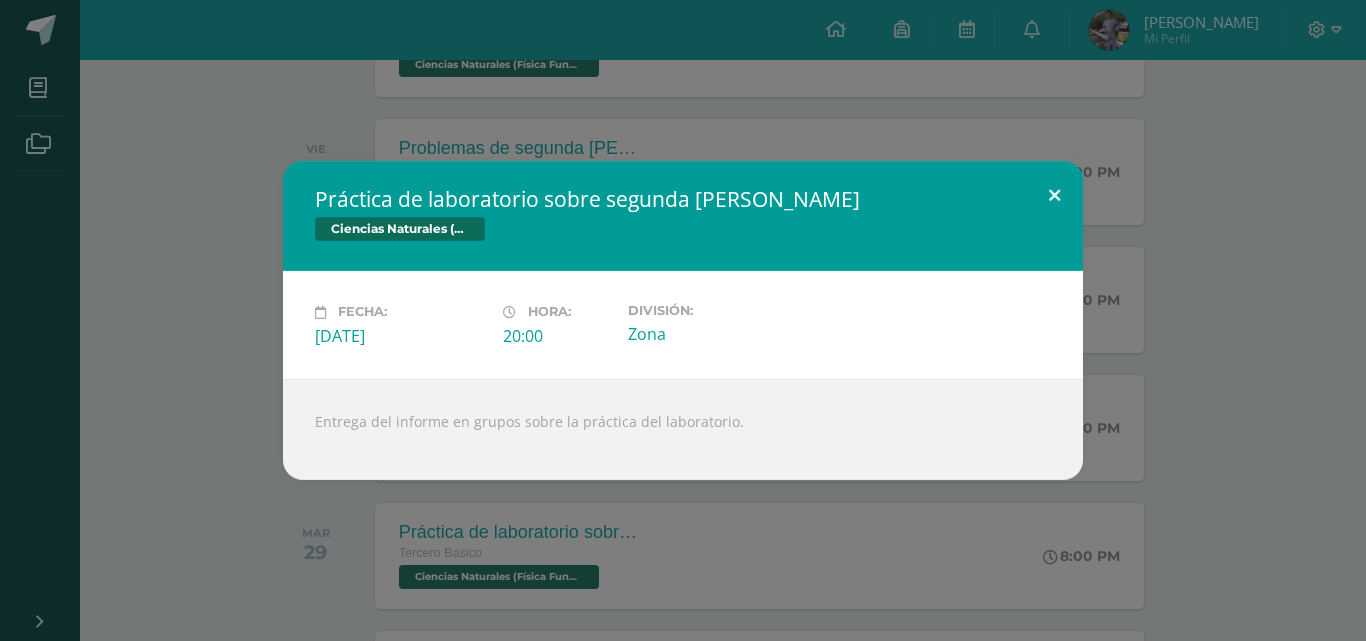 click at bounding box center (1054, 195) 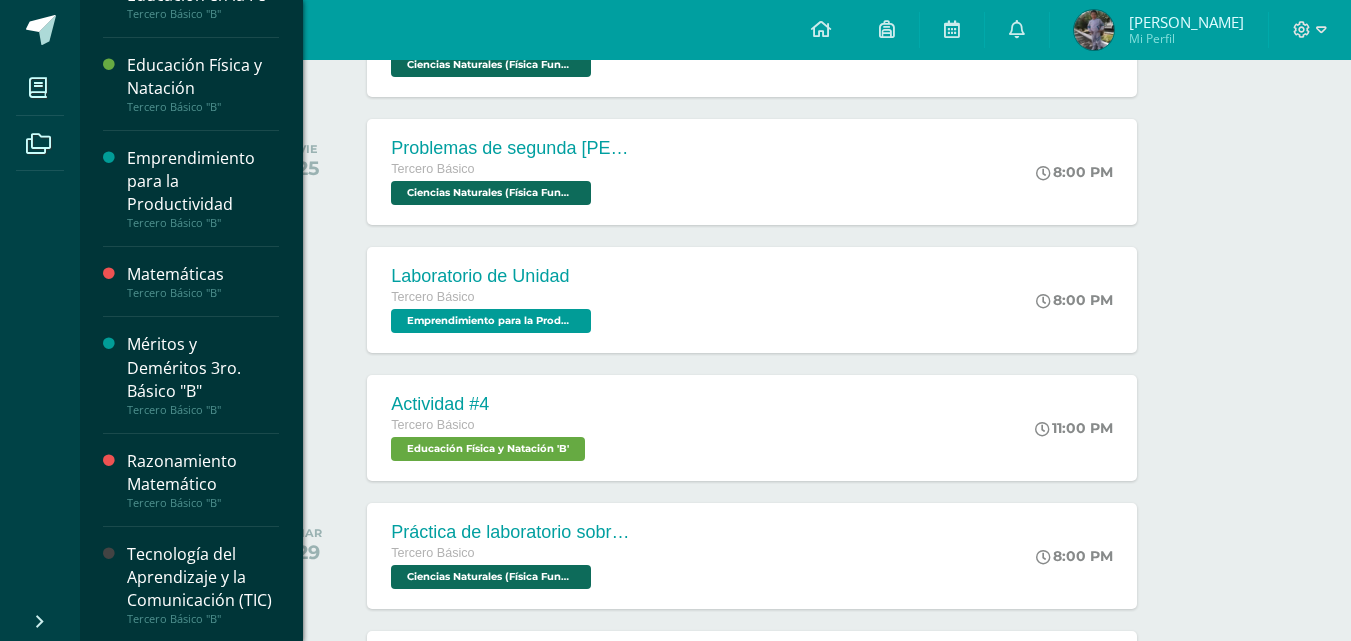 scroll, scrollTop: 1035, scrollLeft: 0, axis: vertical 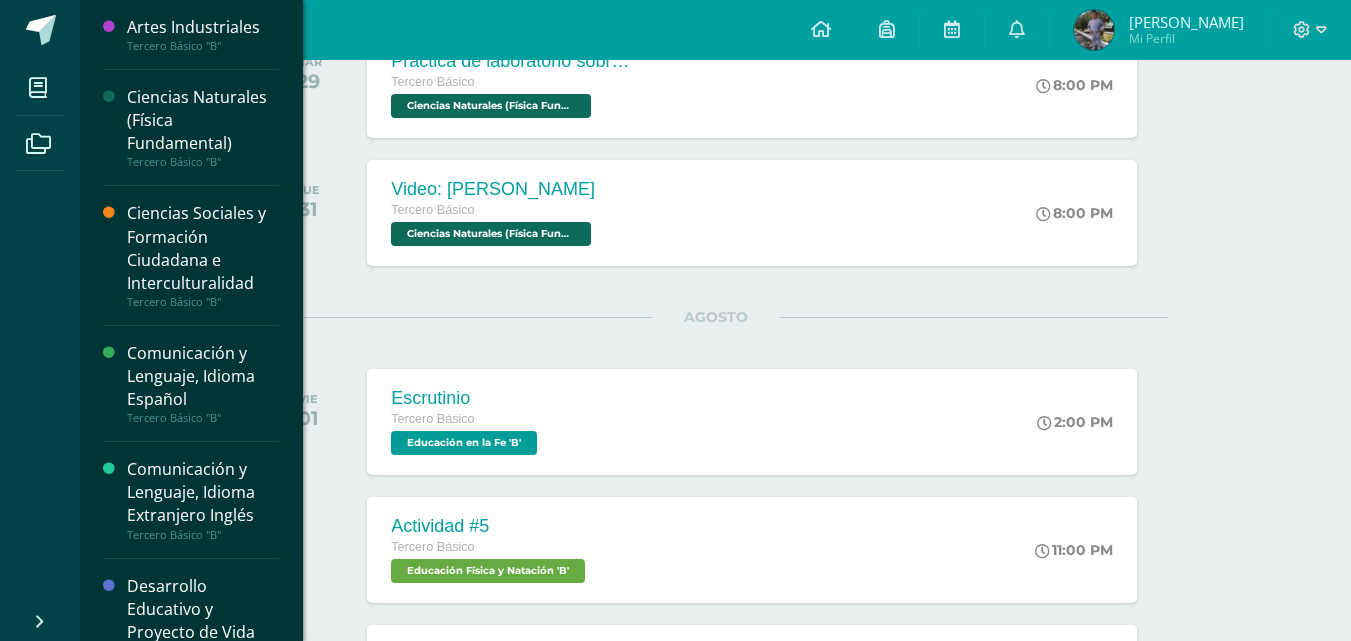 click on "Ciencias Naturales (Física Fundamental)" at bounding box center (203, 120) 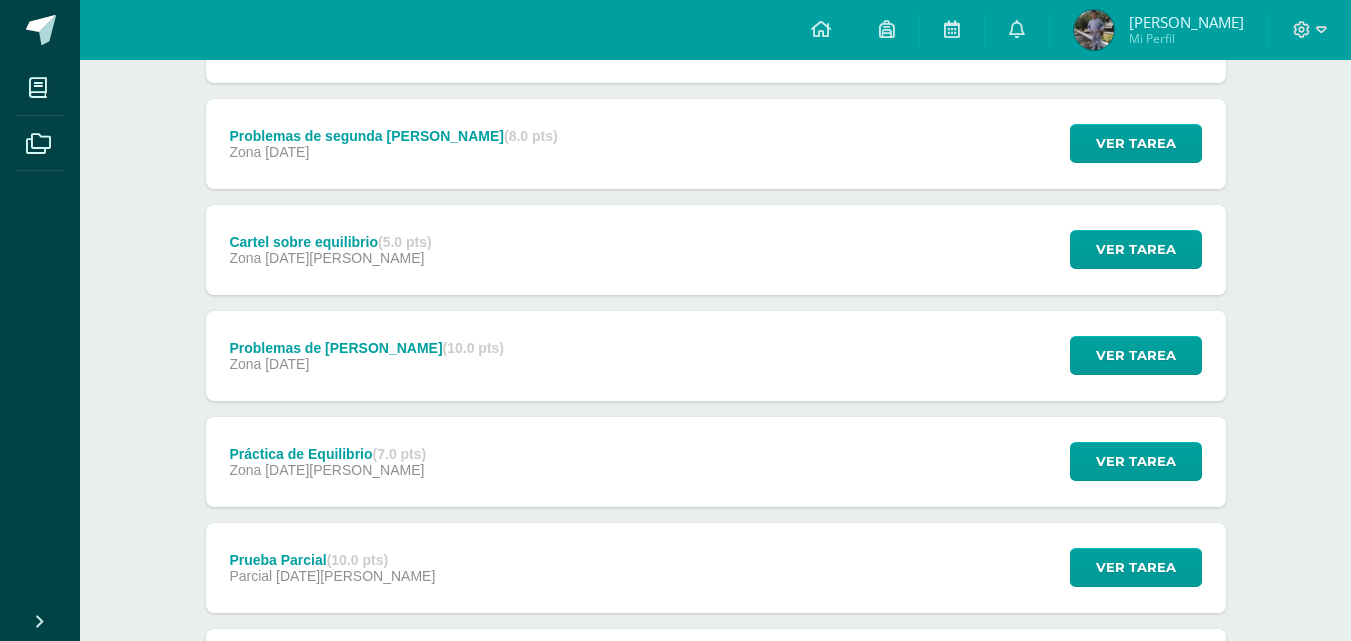 scroll, scrollTop: 560, scrollLeft: 0, axis: vertical 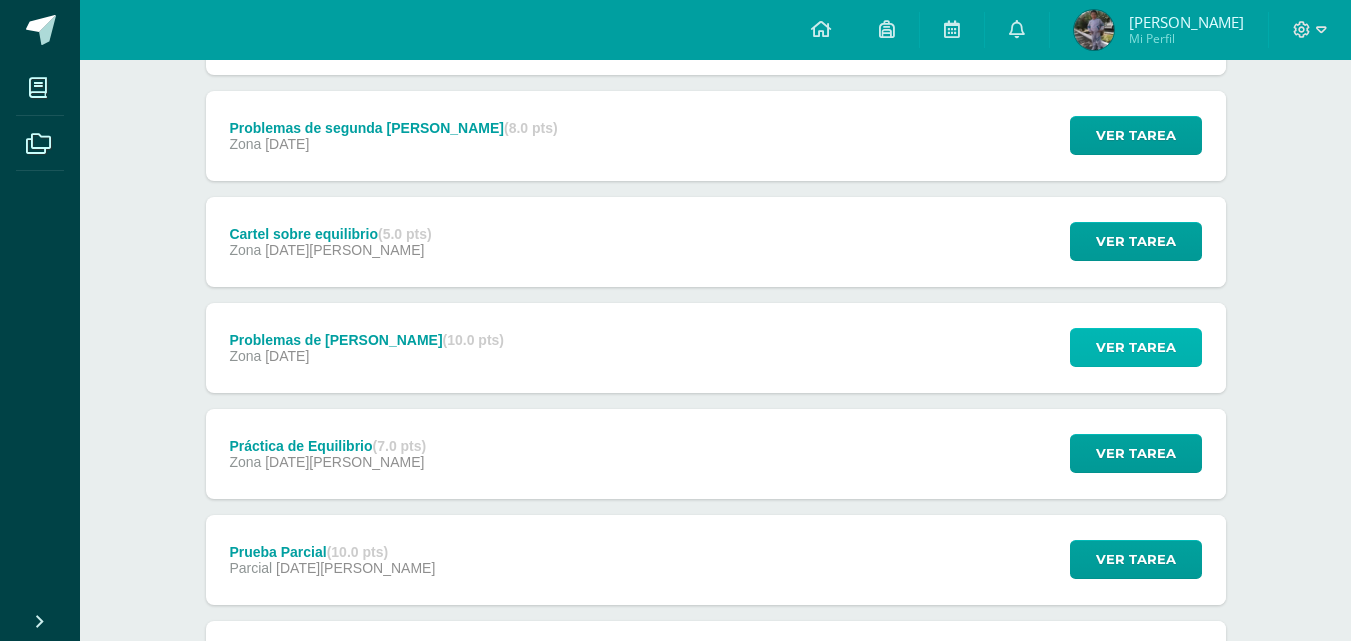click on "Ver tarea" at bounding box center (1136, 347) 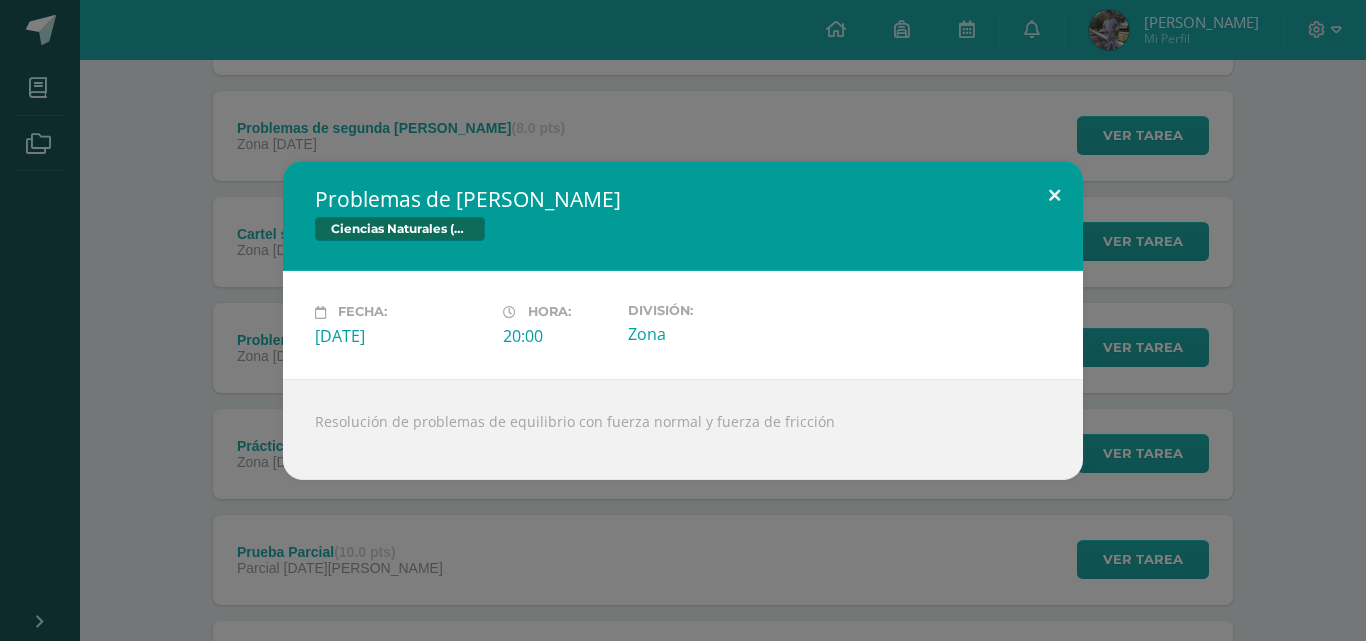click at bounding box center (1054, 195) 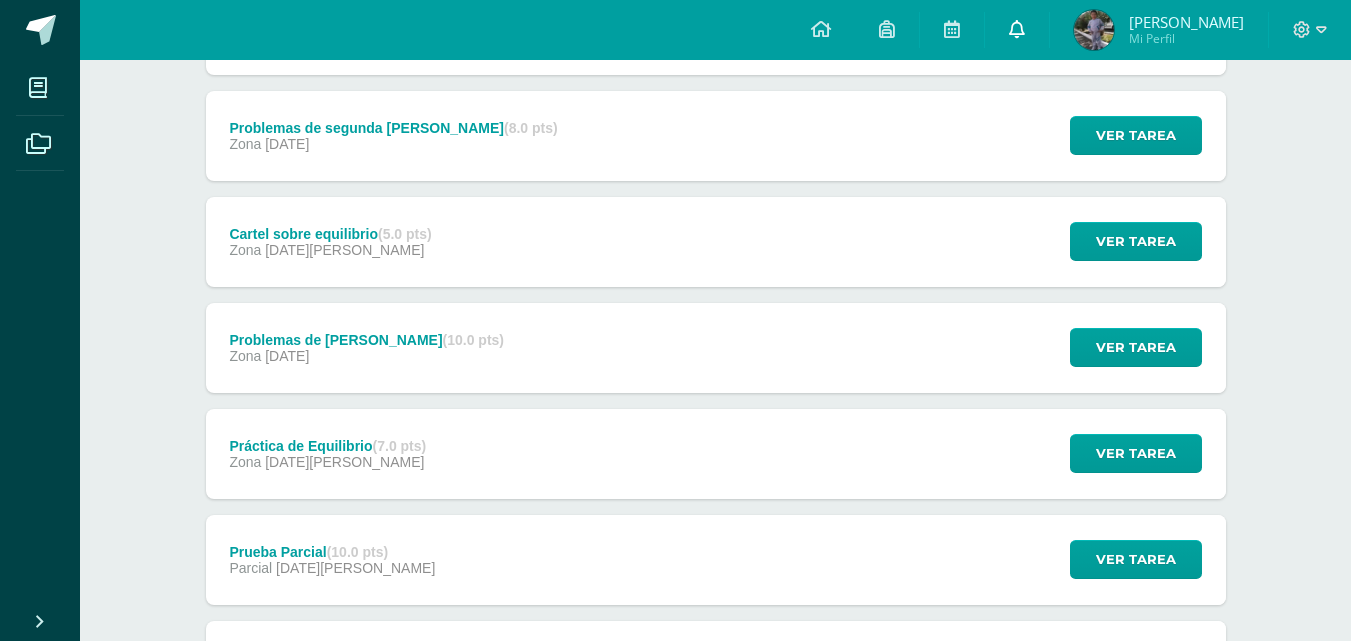 click at bounding box center [1017, 30] 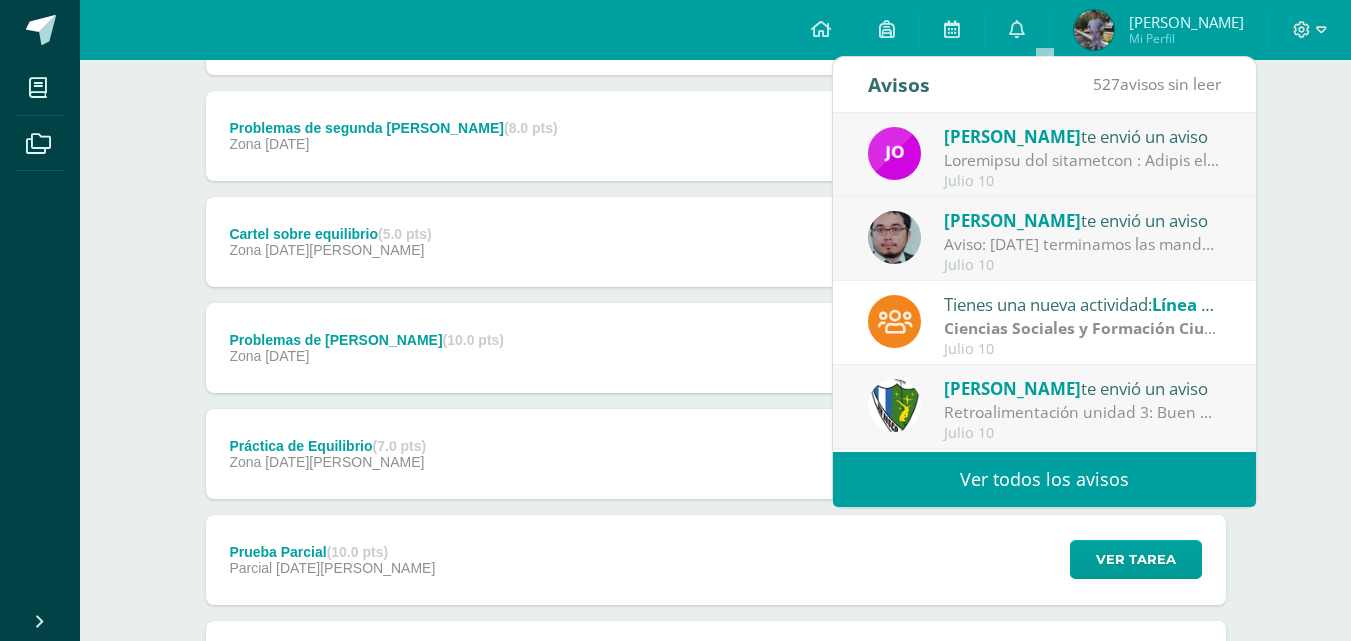 scroll, scrollTop: 333, scrollLeft: 0, axis: vertical 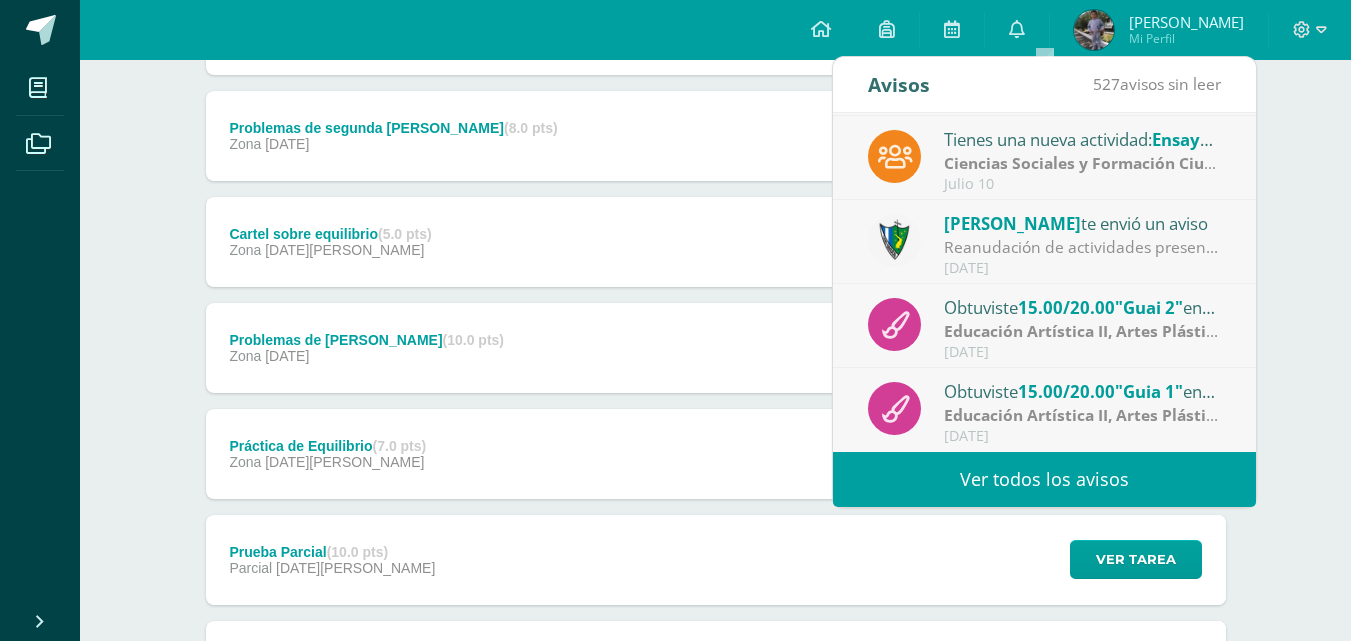 click on "Ver todos los avisos" at bounding box center [1044, 479] 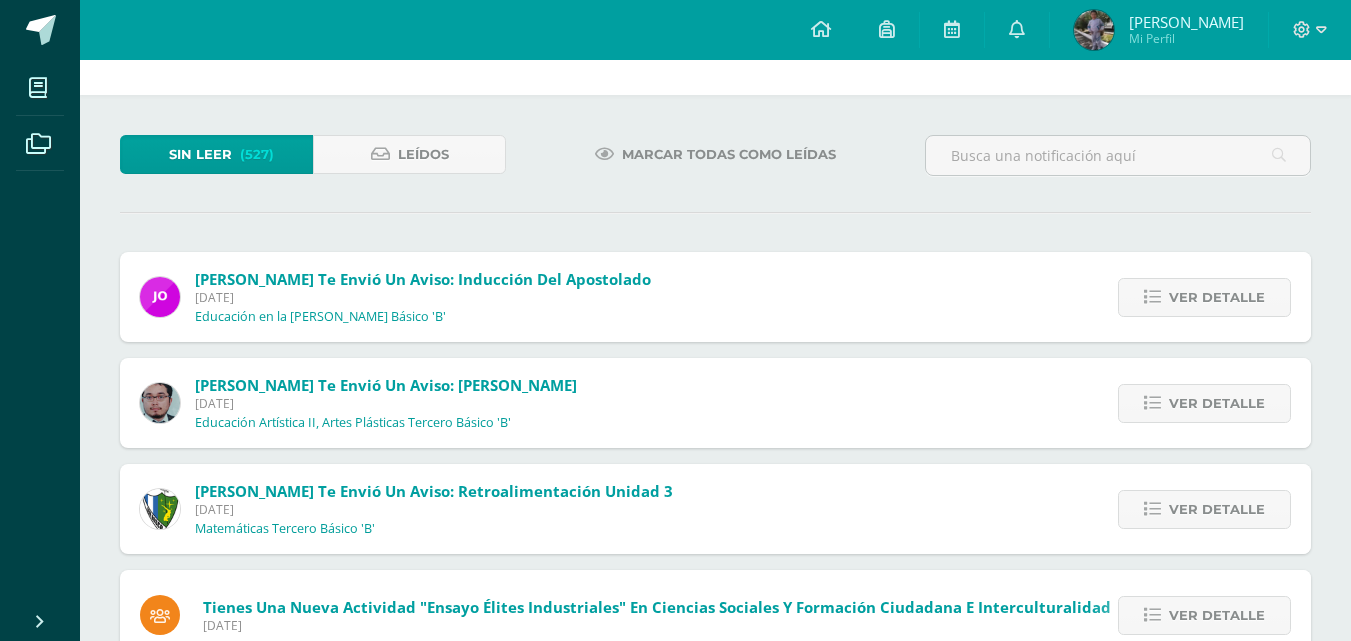 scroll, scrollTop: 17, scrollLeft: 0, axis: vertical 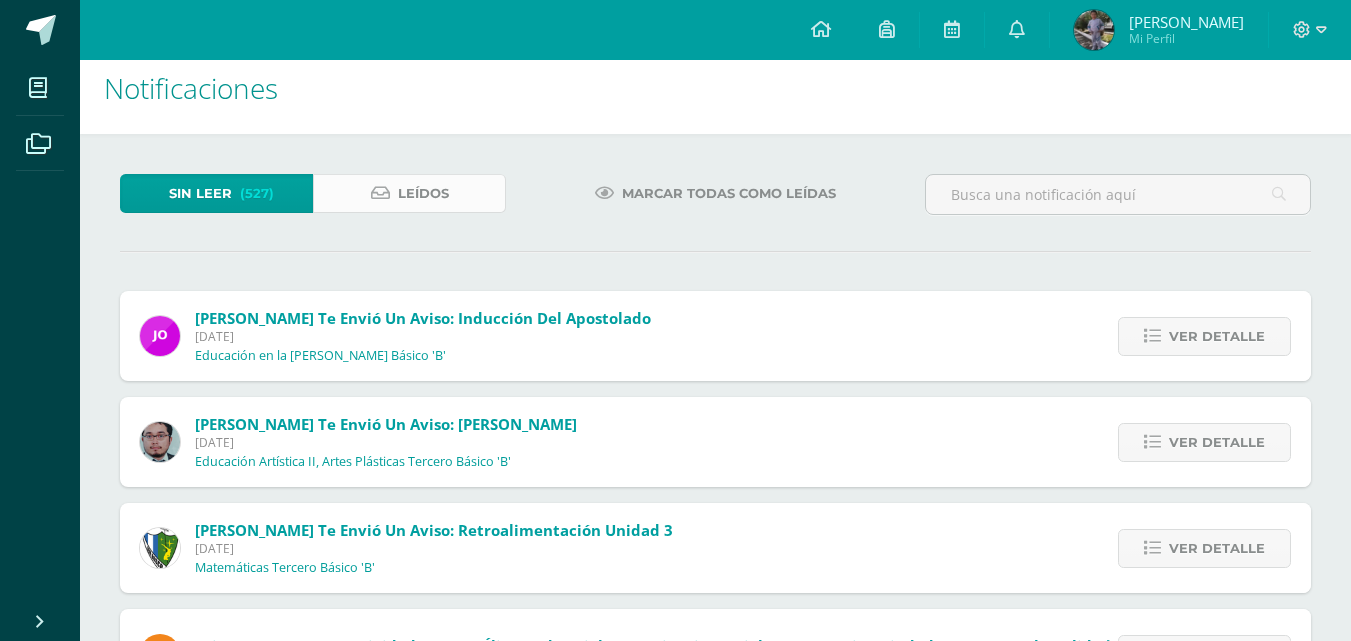 click on "Leídos" at bounding box center [423, 193] 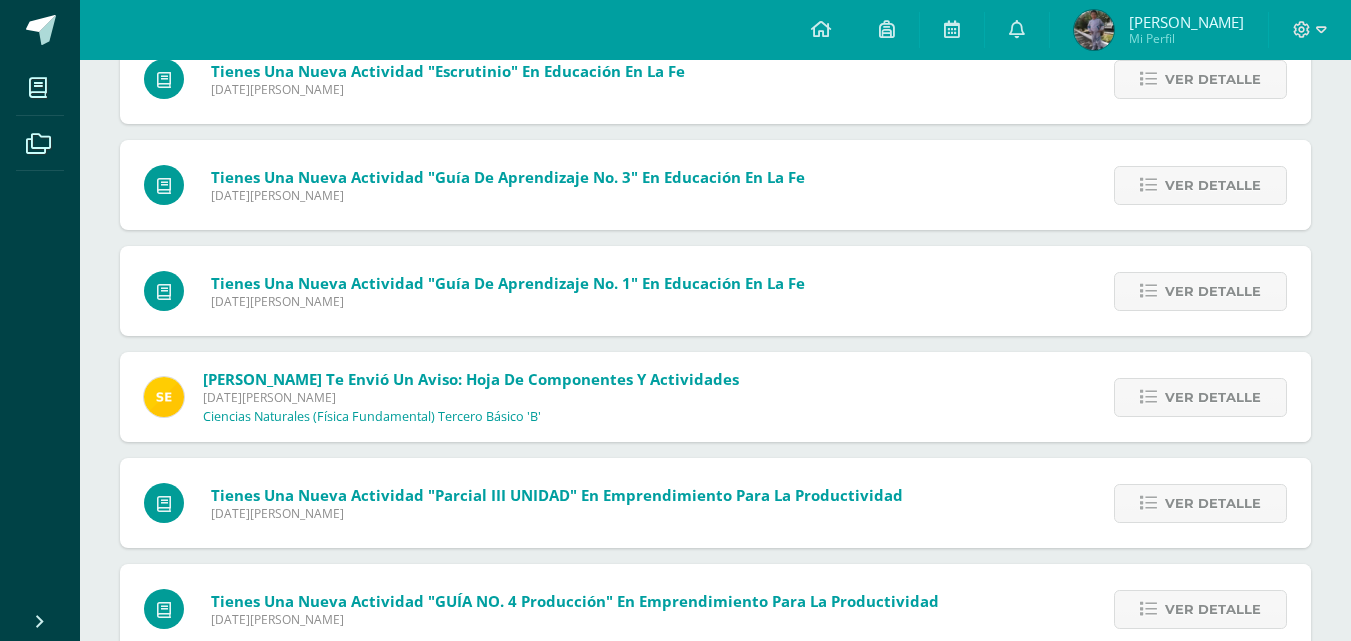 scroll, scrollTop: 1485, scrollLeft: 0, axis: vertical 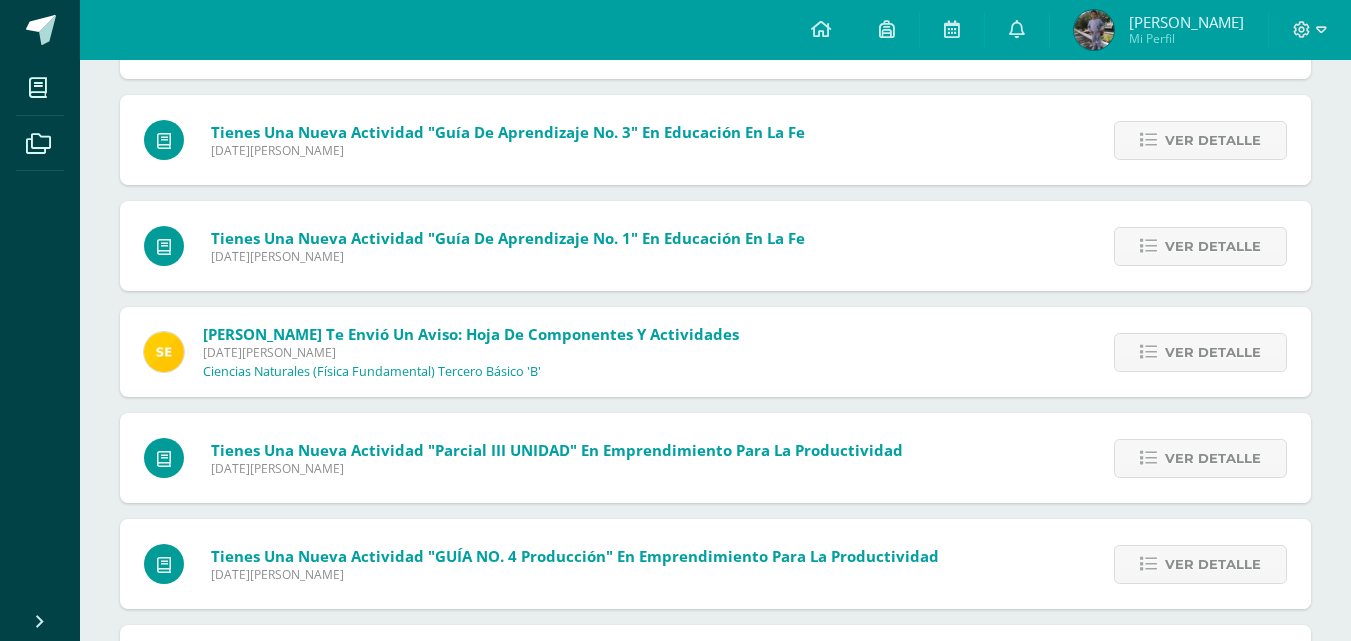 click on "Miércoles 11 de Junio de 2025" at bounding box center (471, 352) 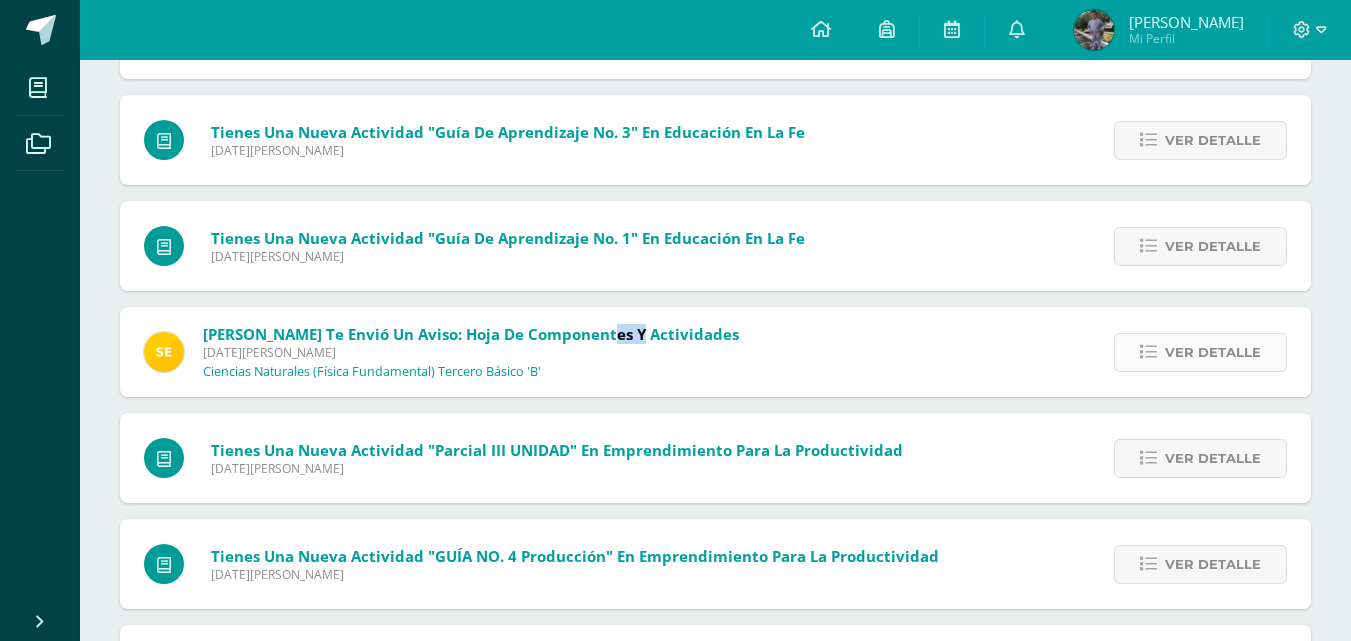 click on "Ver detalle" at bounding box center [1213, 352] 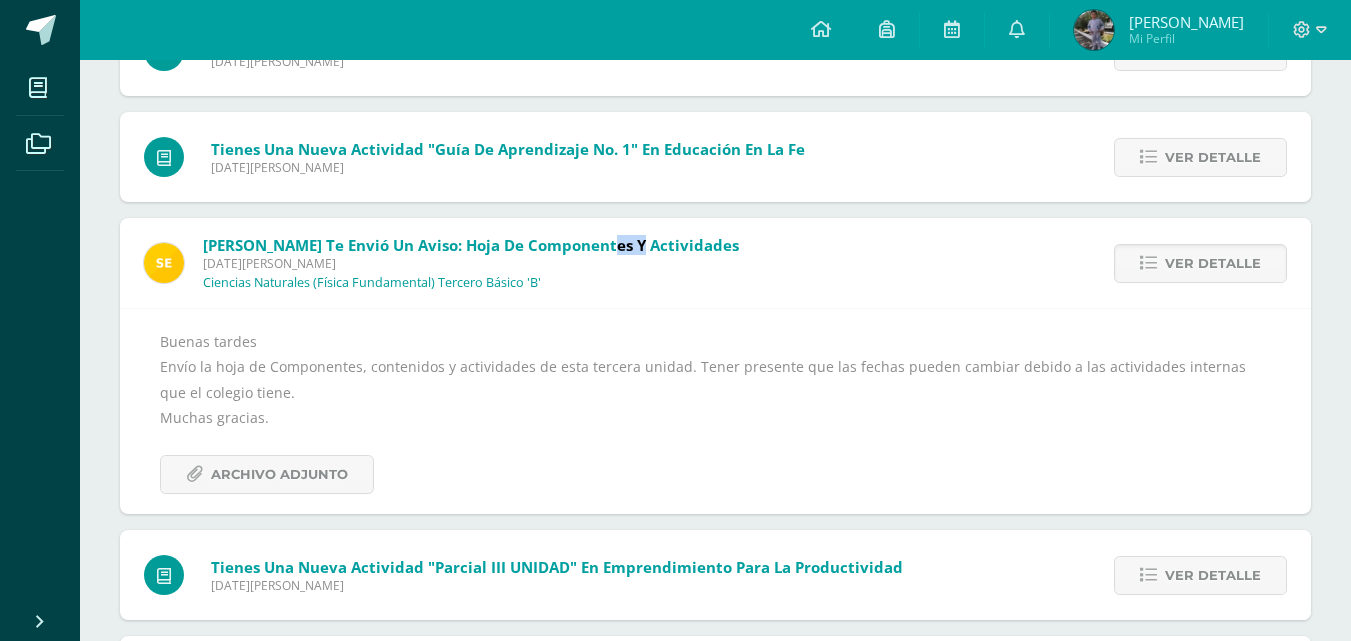 scroll, scrollTop: 1618, scrollLeft: 0, axis: vertical 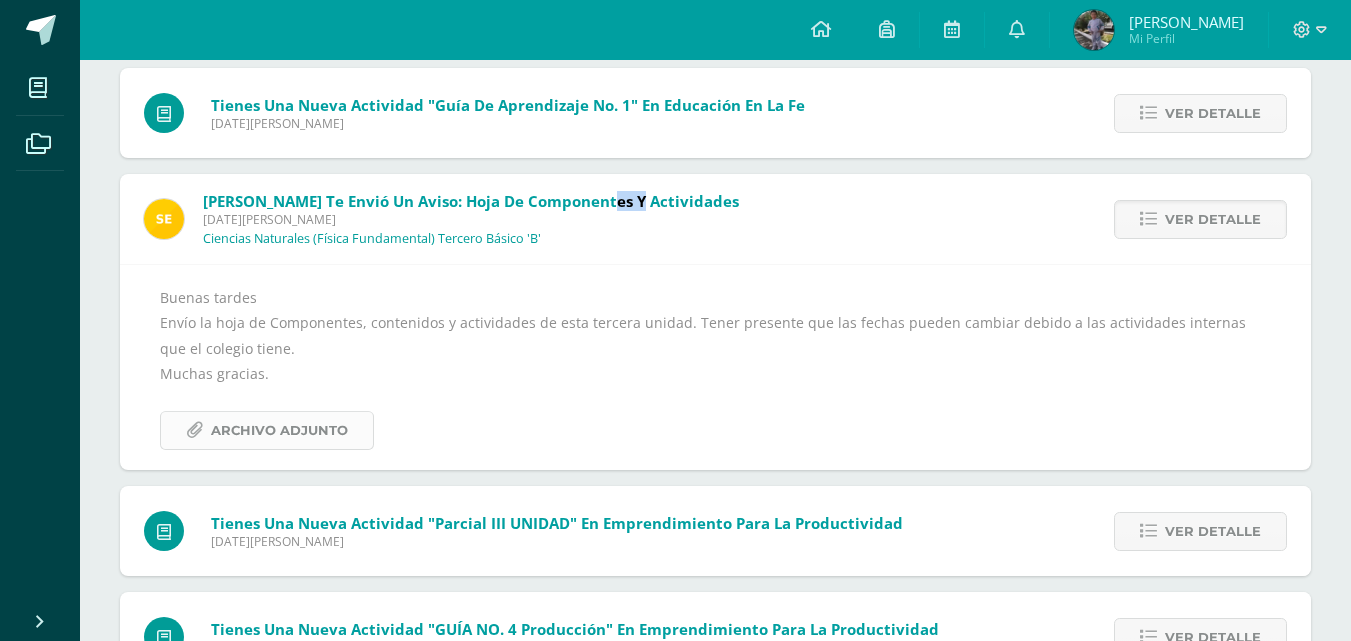 click on "Archivo Adjunto" at bounding box center [279, 430] 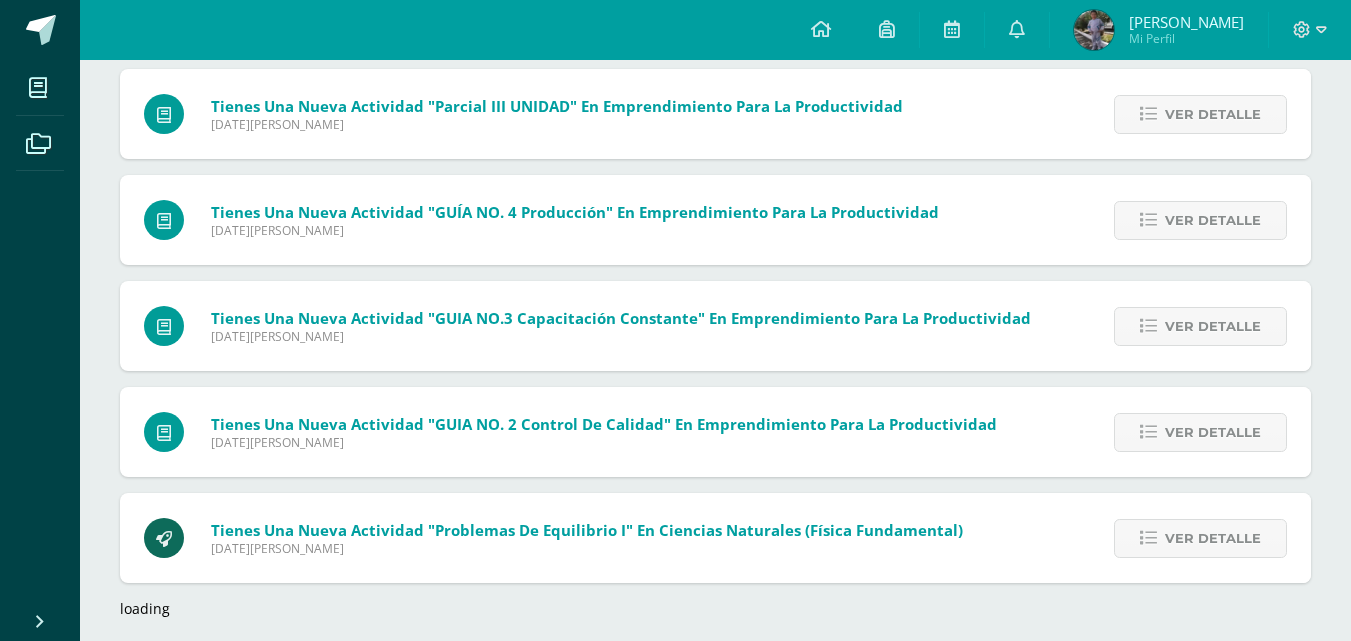 scroll, scrollTop: 2052, scrollLeft: 0, axis: vertical 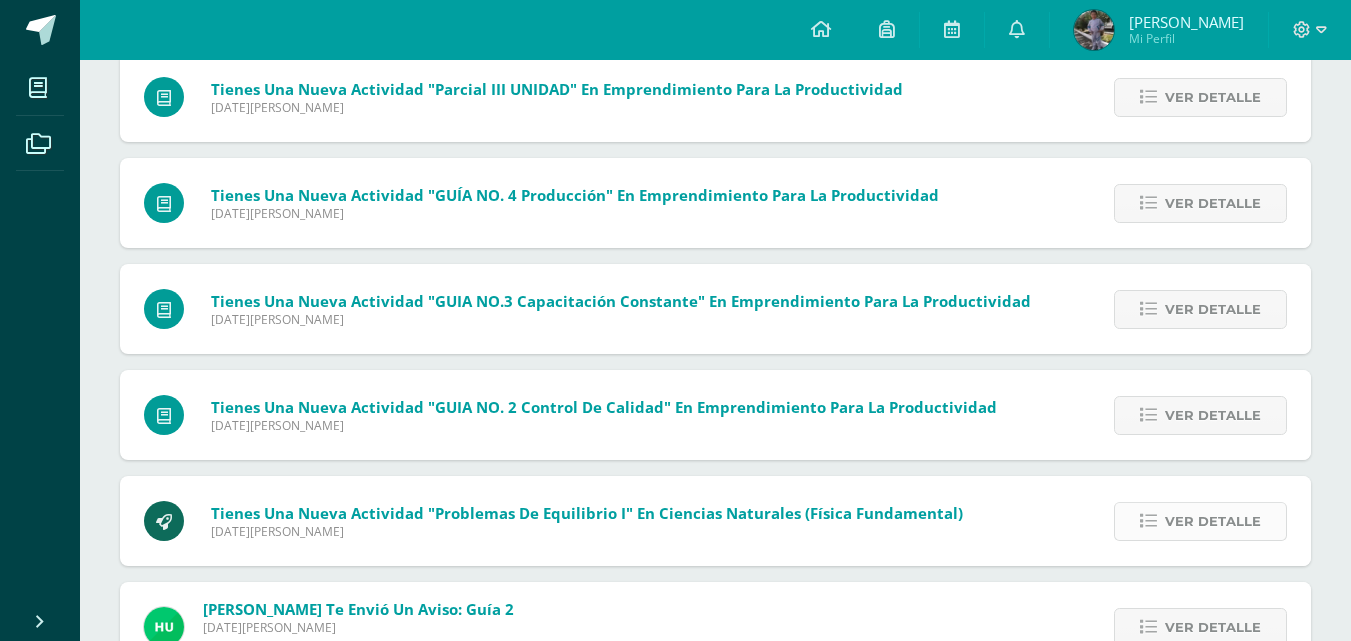 click on "Ver detalle" at bounding box center (1213, 521) 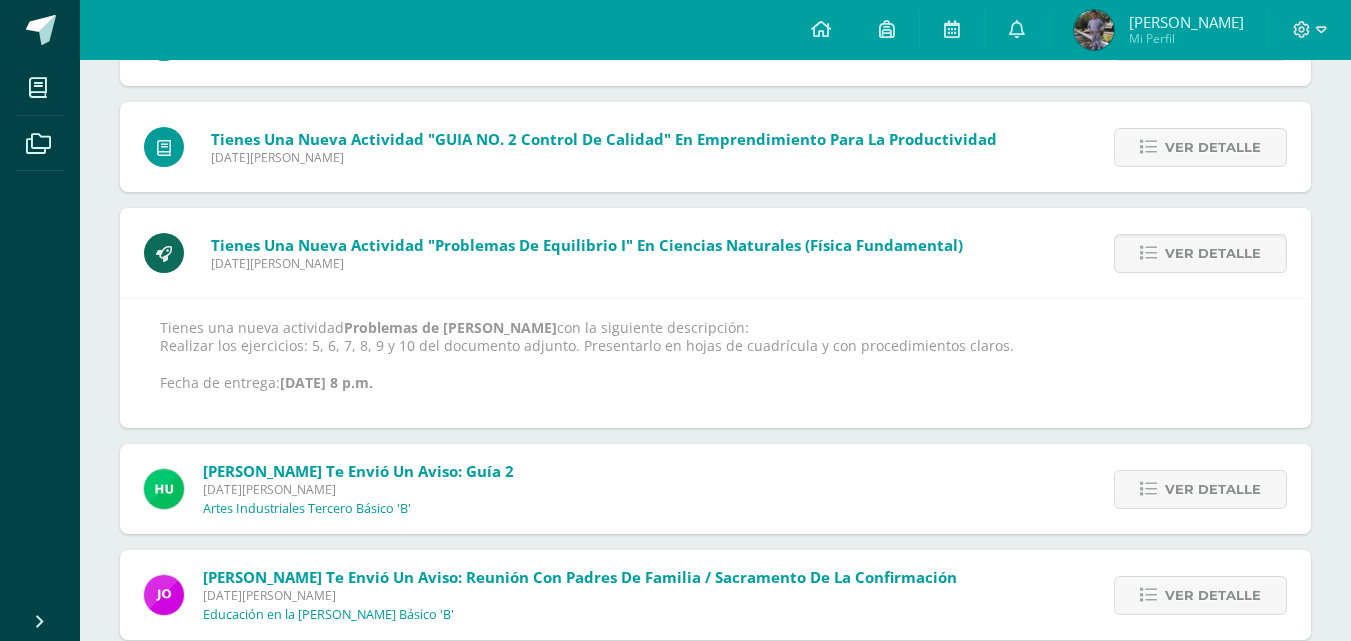 scroll, scrollTop: 2159, scrollLeft: 0, axis: vertical 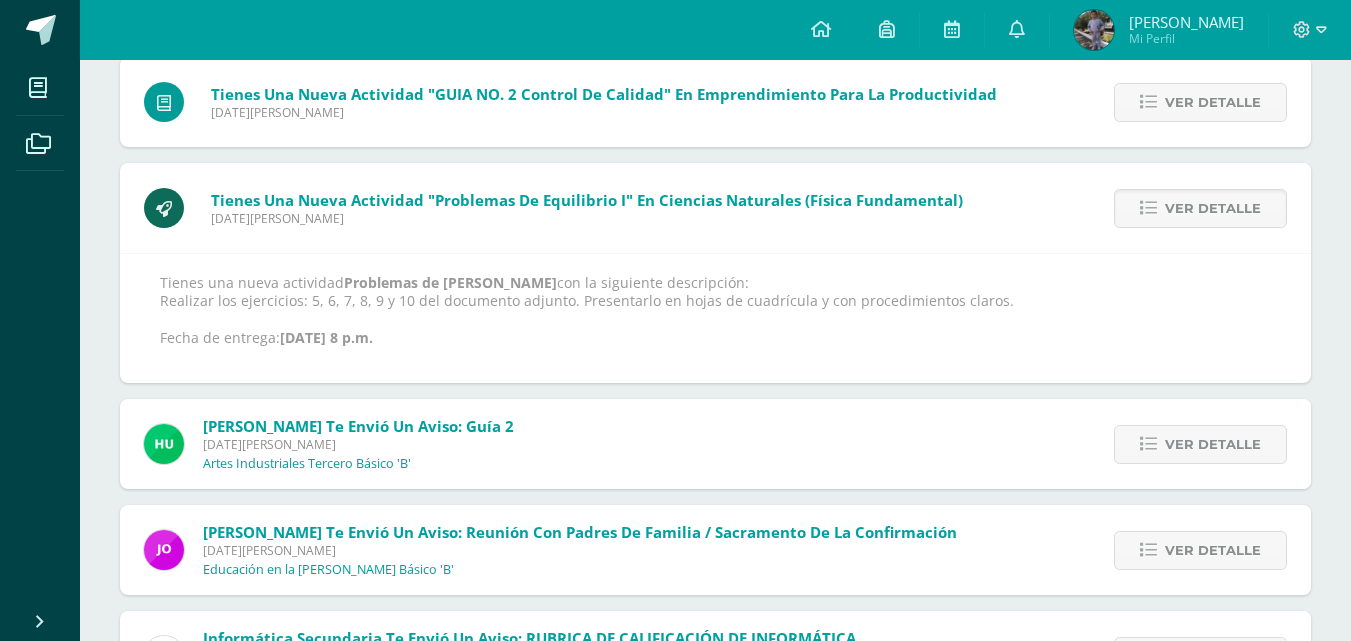 drag, startPoint x: 1276, startPoint y: 234, endPoint x: 1266, endPoint y: 233, distance: 10.049875 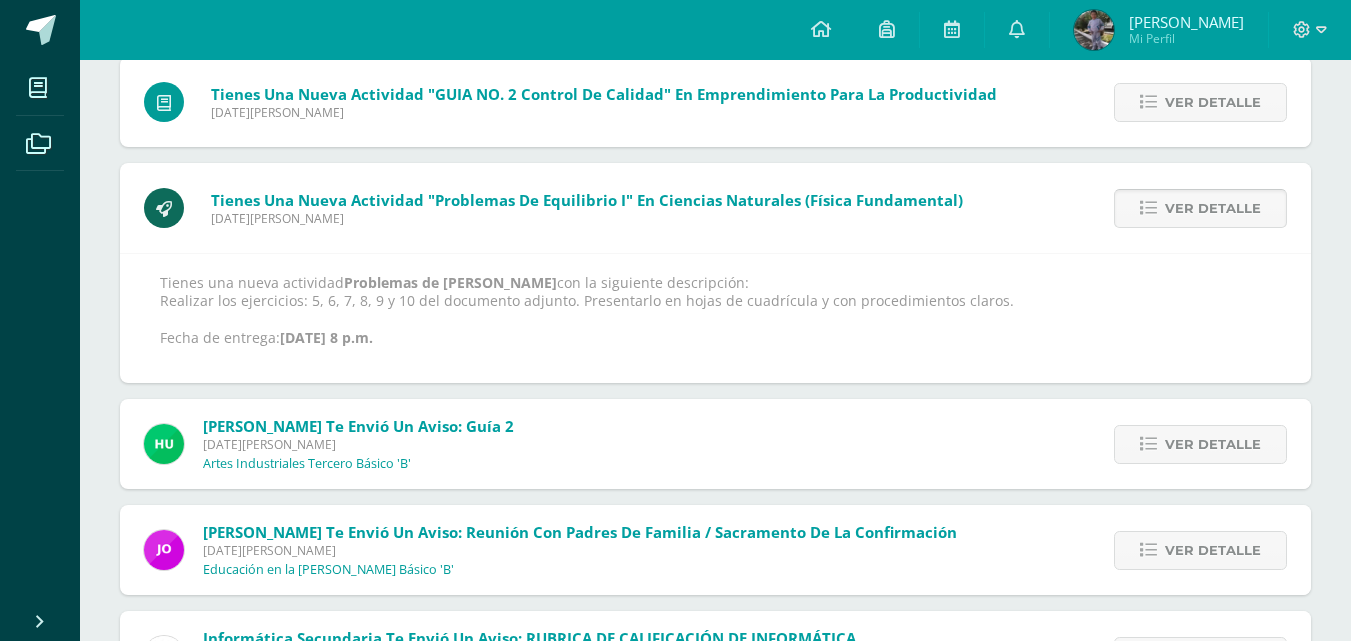 drag, startPoint x: 1247, startPoint y: 229, endPoint x: 1217, endPoint y: 226, distance: 30.149628 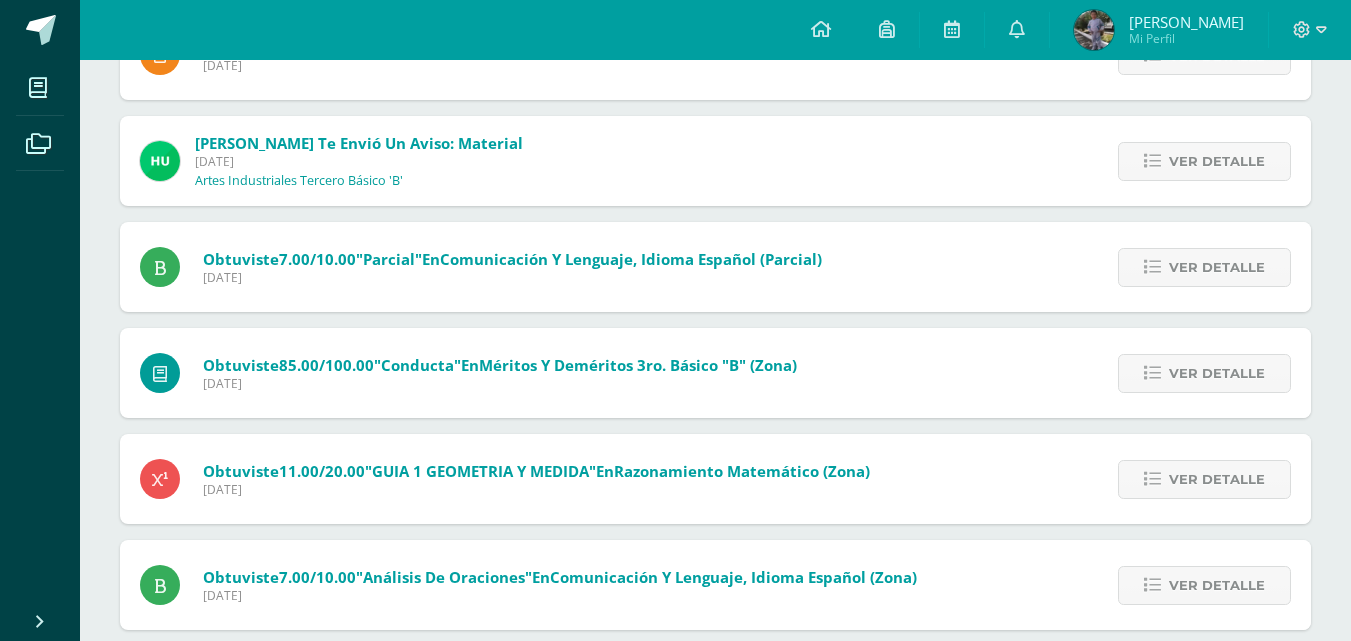 scroll, scrollTop: 25, scrollLeft: 0, axis: vertical 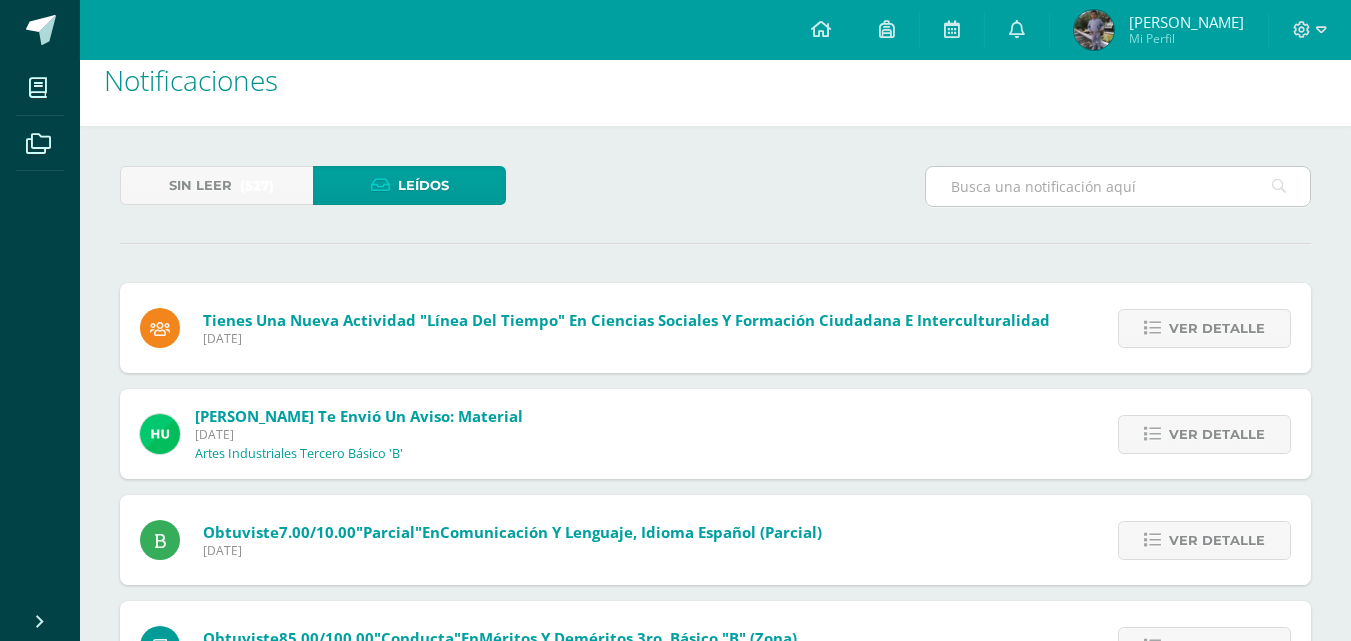 click at bounding box center [1118, 186] 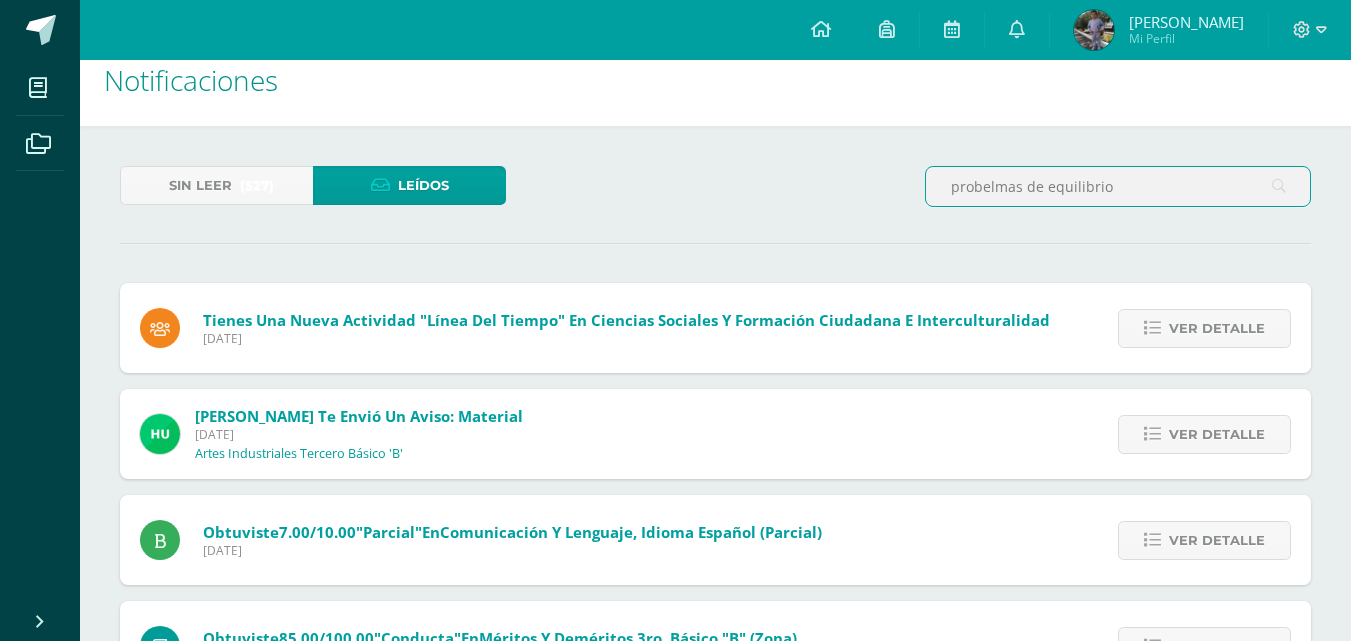 type on "probelmas de equilibrio" 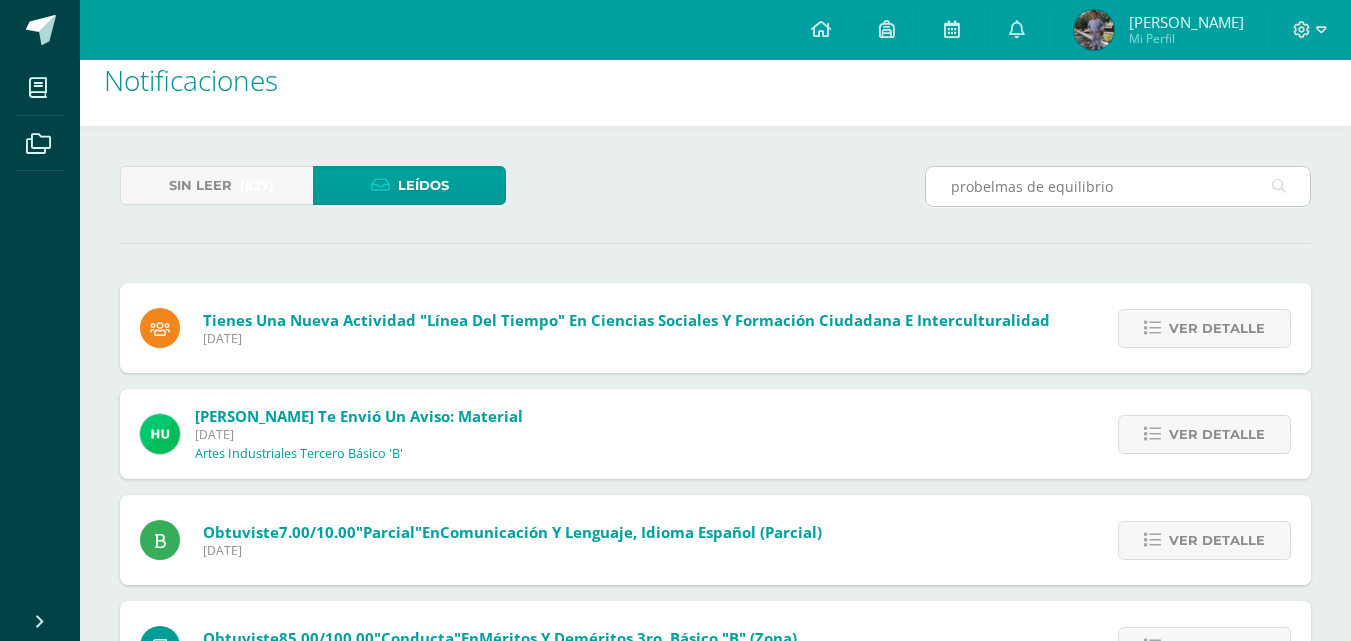 click at bounding box center [1279, 186] 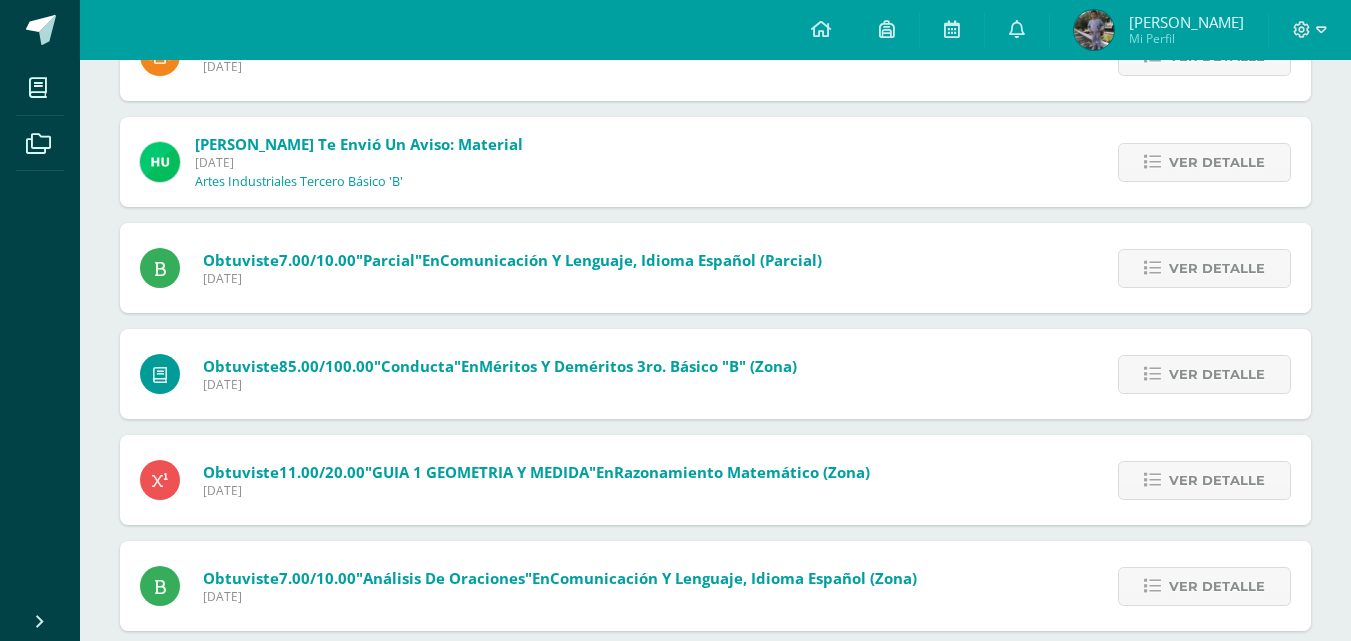 scroll, scrollTop: 0, scrollLeft: 0, axis: both 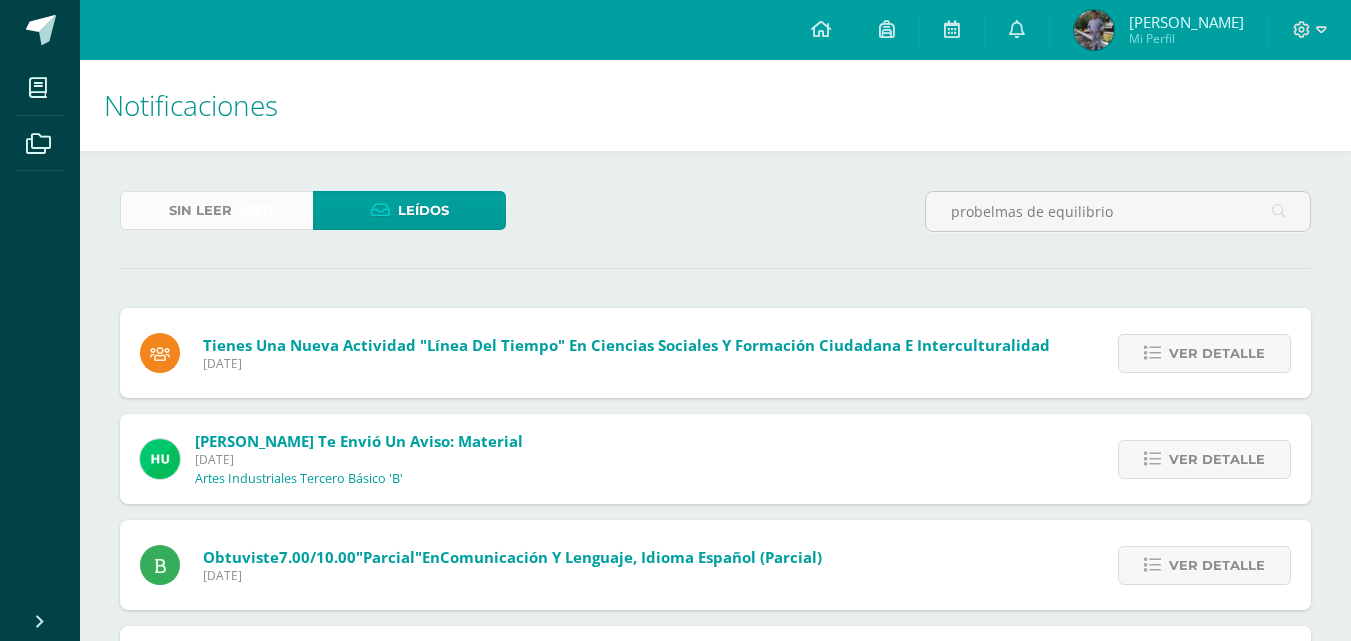 click on "Sin leer (527)" at bounding box center (216, 210) 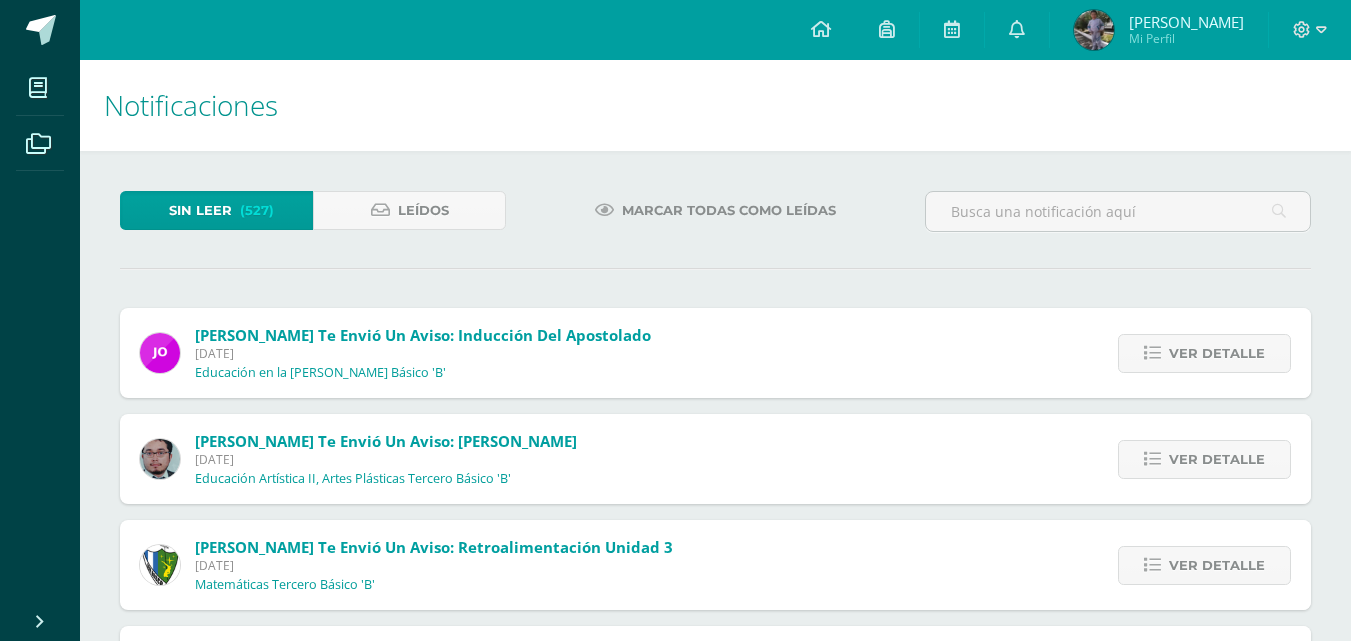 scroll, scrollTop: 0, scrollLeft: 0, axis: both 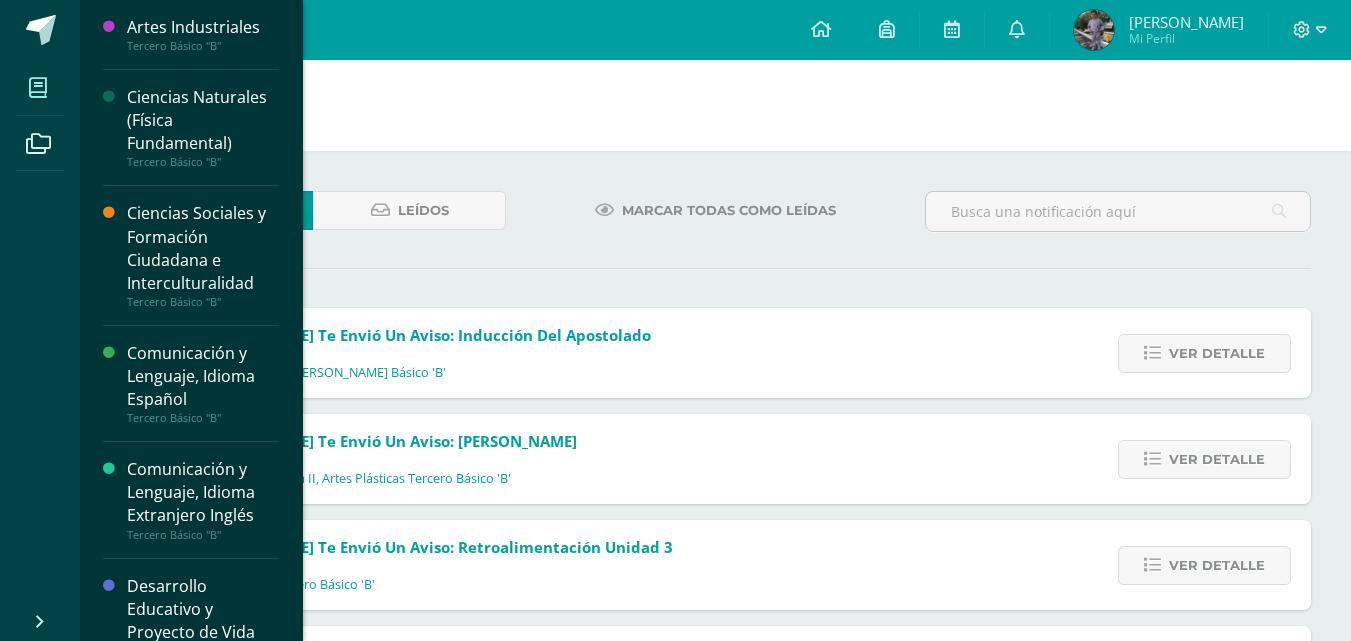 click at bounding box center (38, 87) 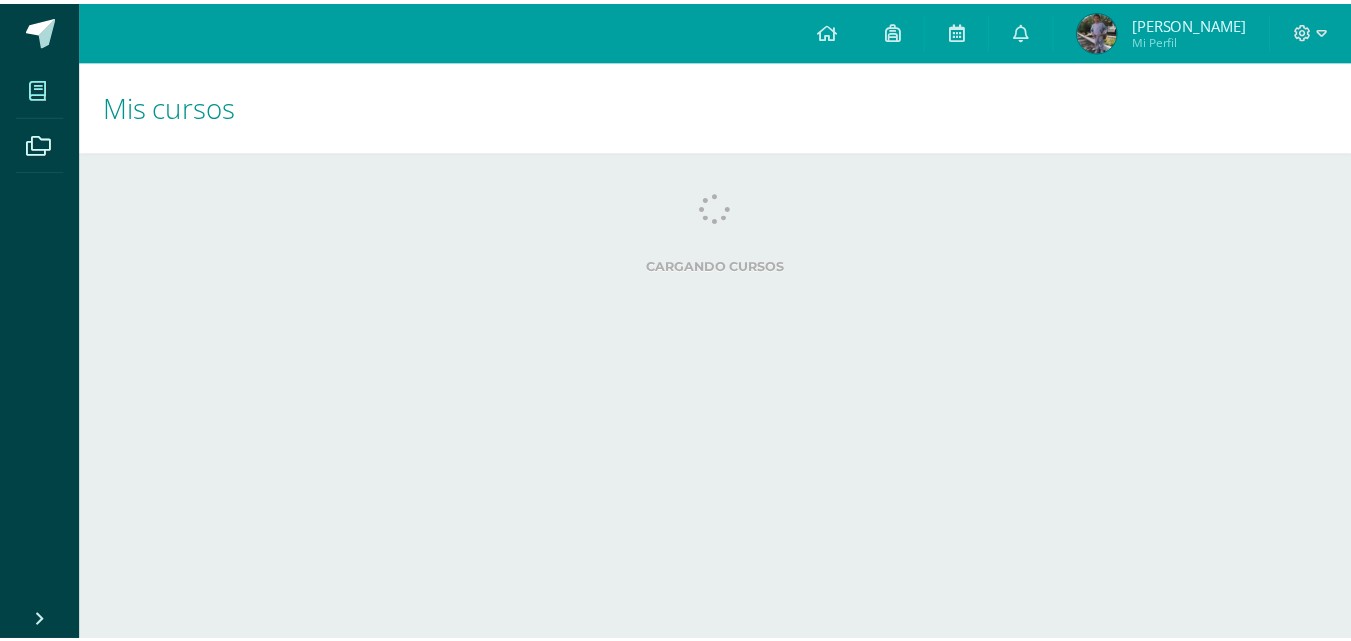 scroll, scrollTop: 0, scrollLeft: 0, axis: both 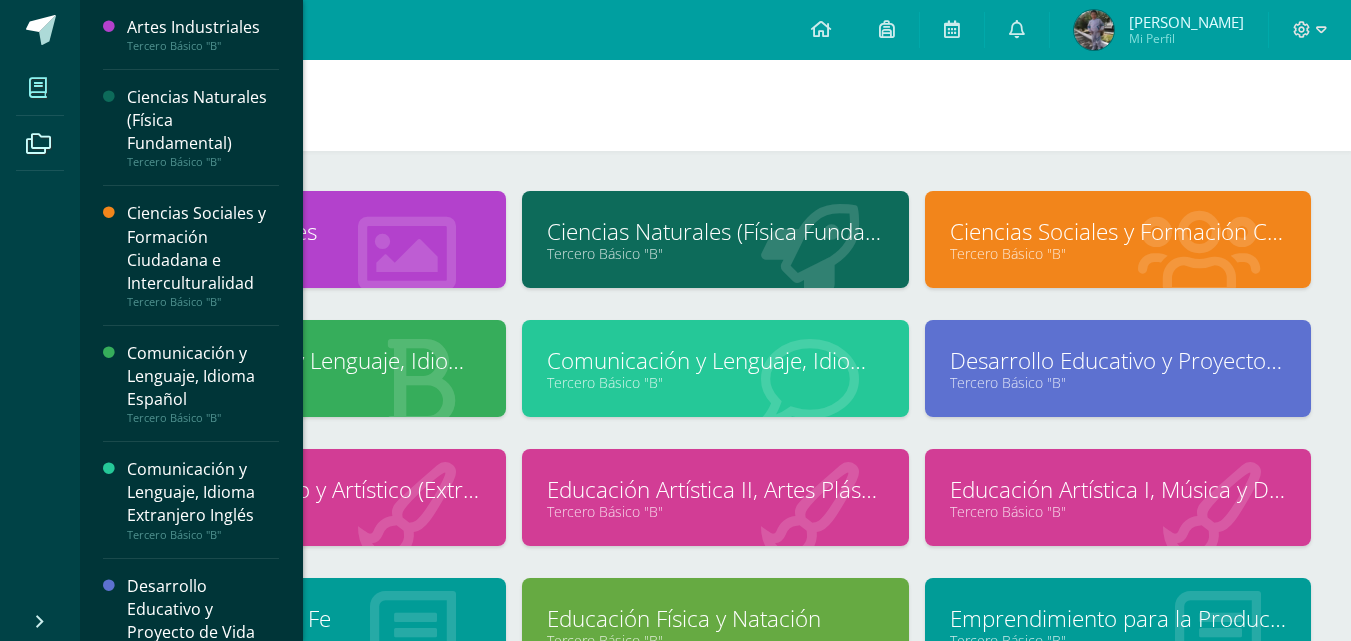 click at bounding box center (38, 88) 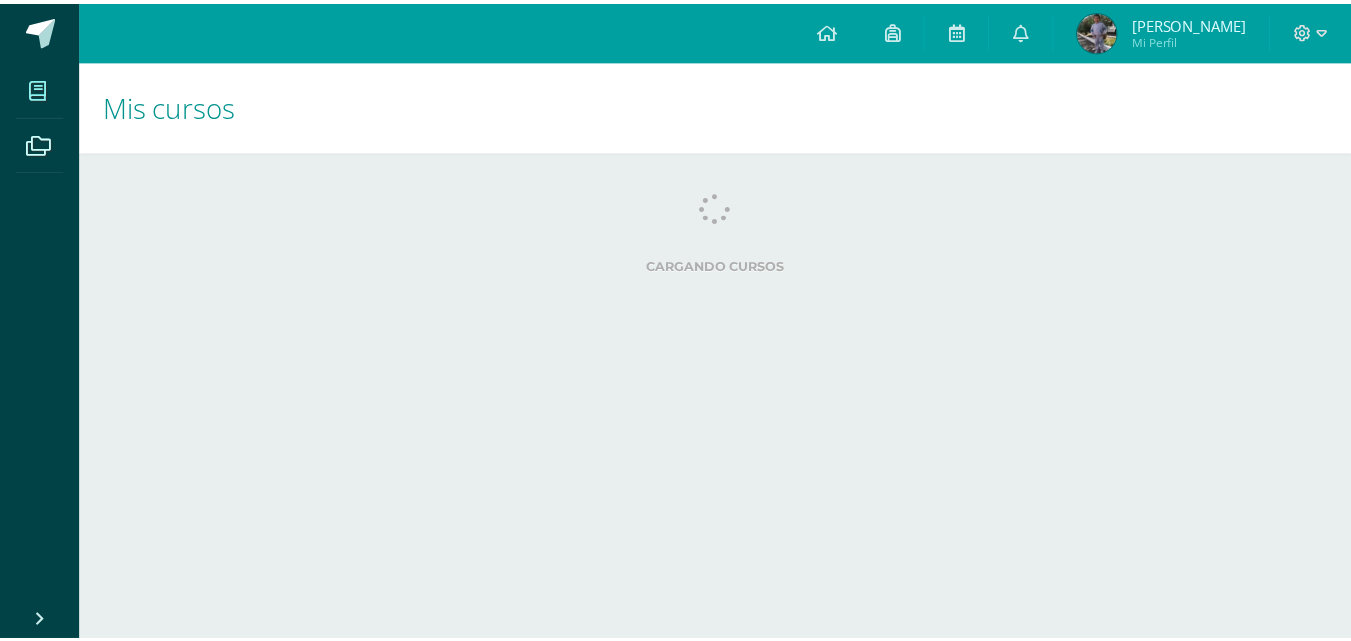 scroll, scrollTop: 0, scrollLeft: 0, axis: both 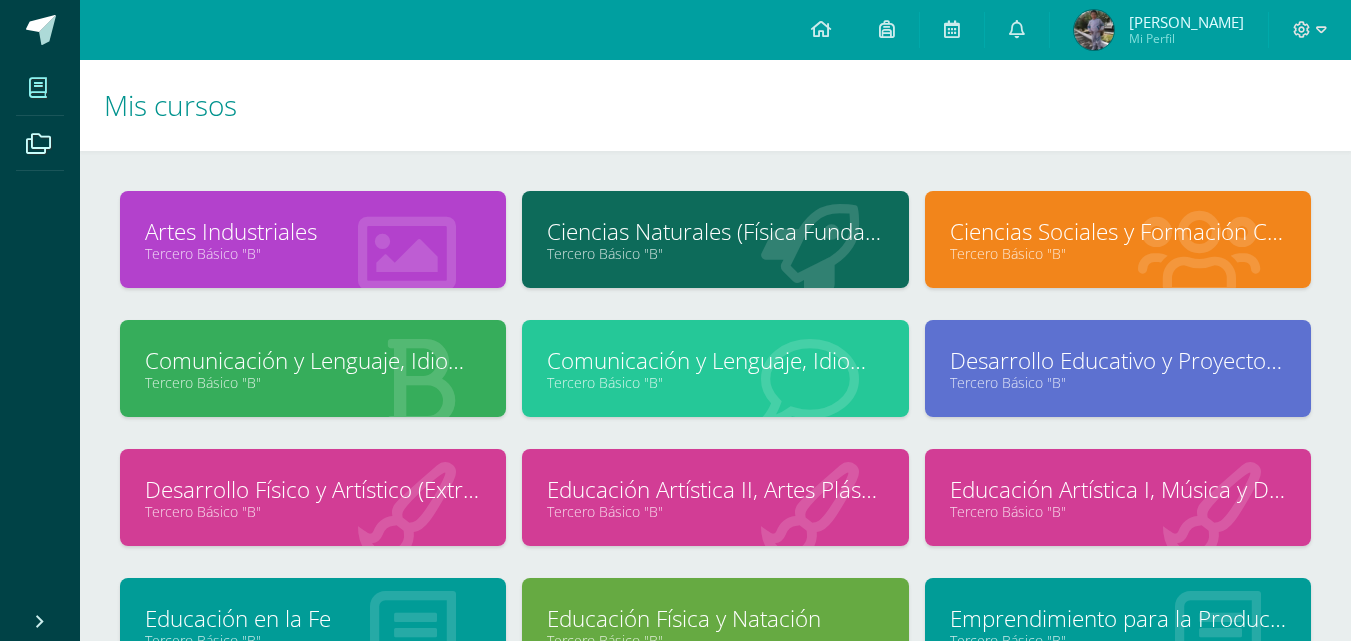 click on "Ciencias Naturales (Física Fundamental)" at bounding box center (715, 231) 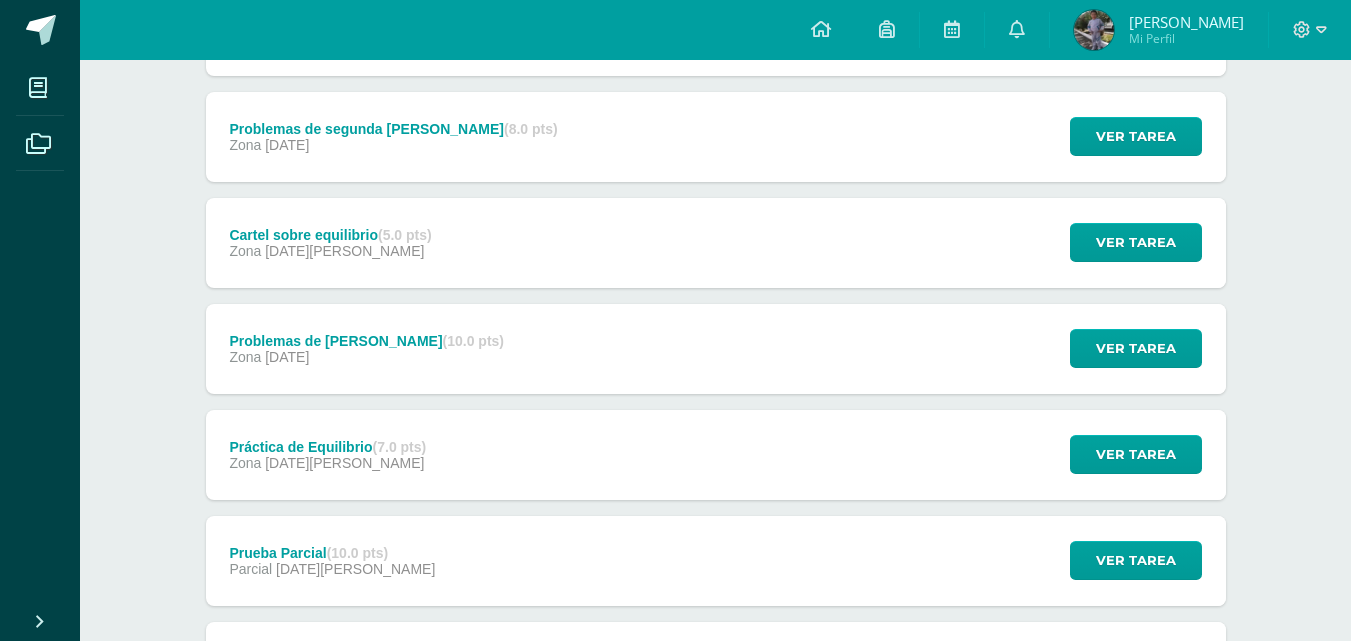 scroll, scrollTop: 562, scrollLeft: 0, axis: vertical 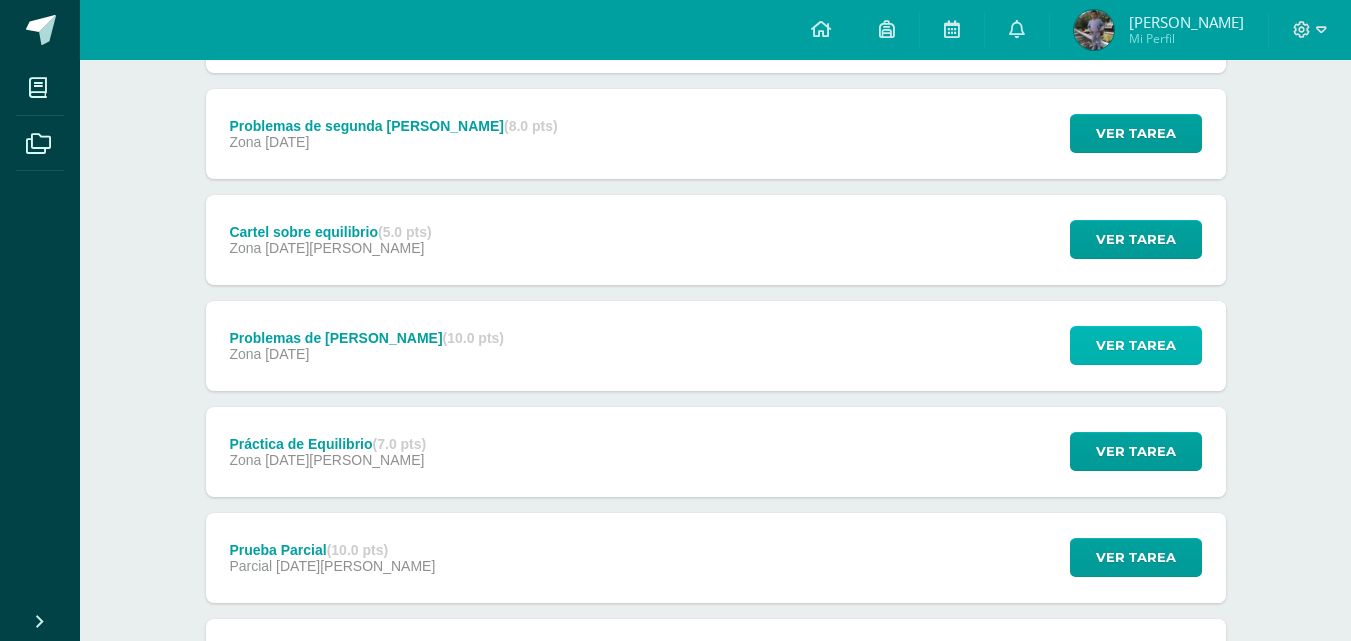click on "Ver tarea" at bounding box center [1136, 345] 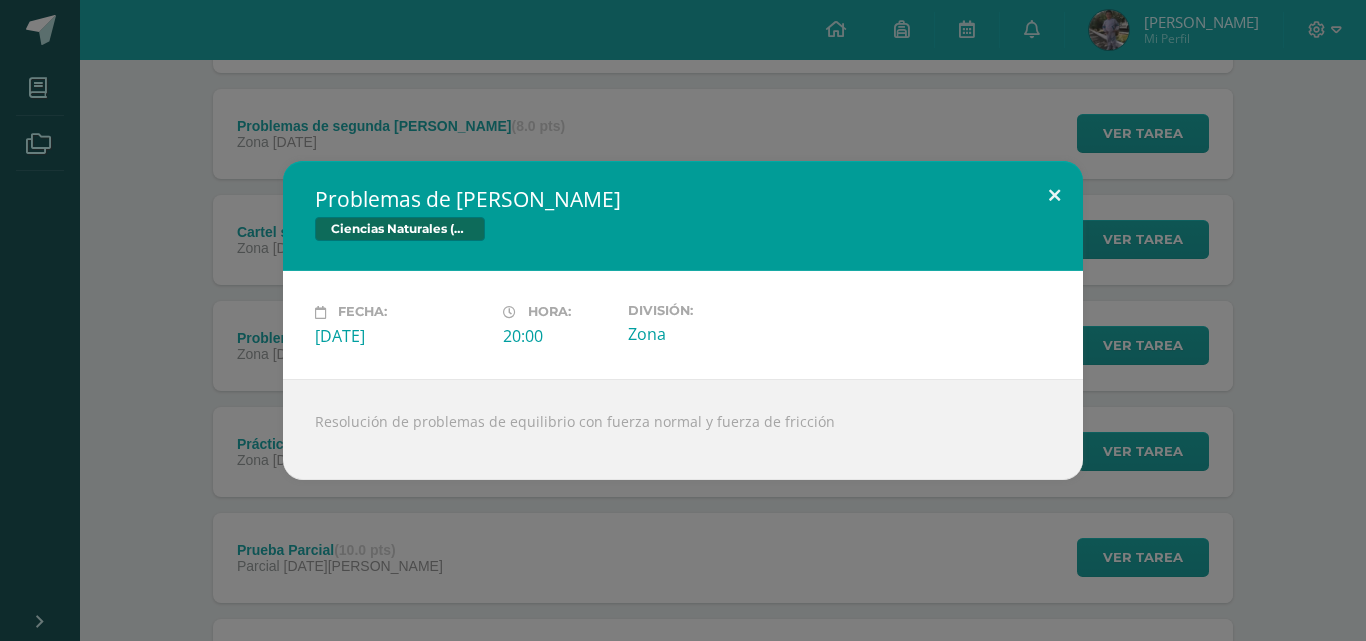 click at bounding box center [1054, 195] 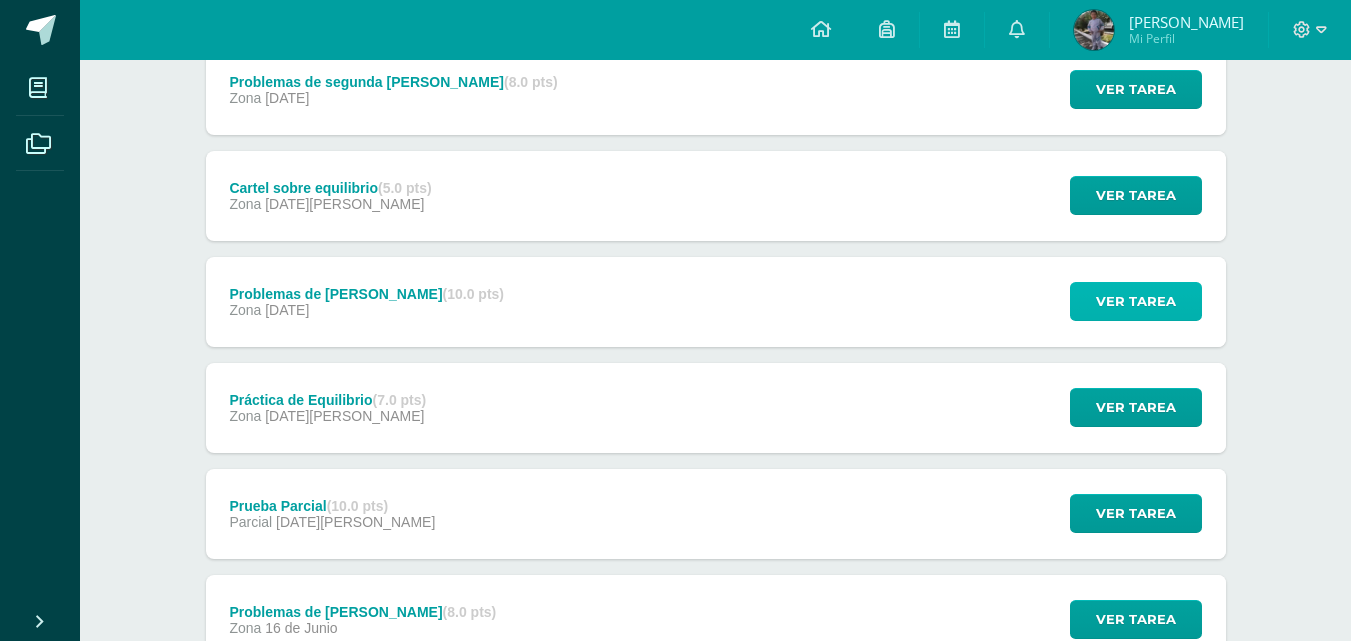 scroll, scrollTop: 603, scrollLeft: 0, axis: vertical 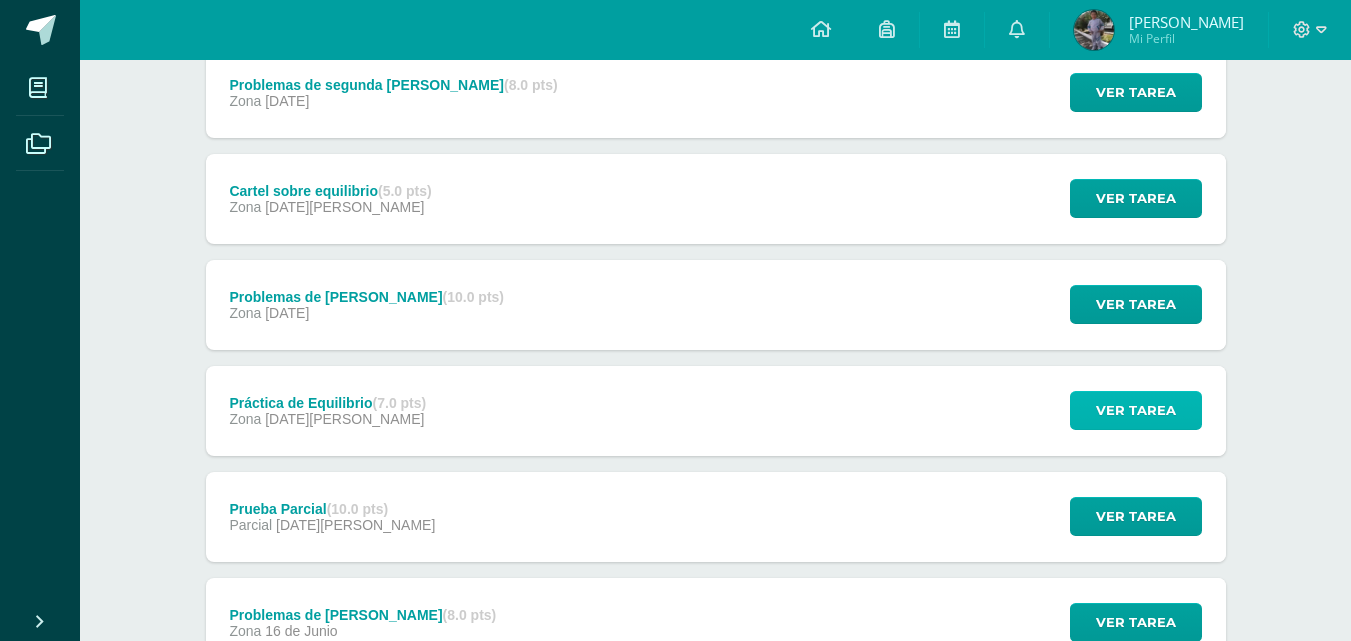 click on "Ver tarea" at bounding box center (1136, 410) 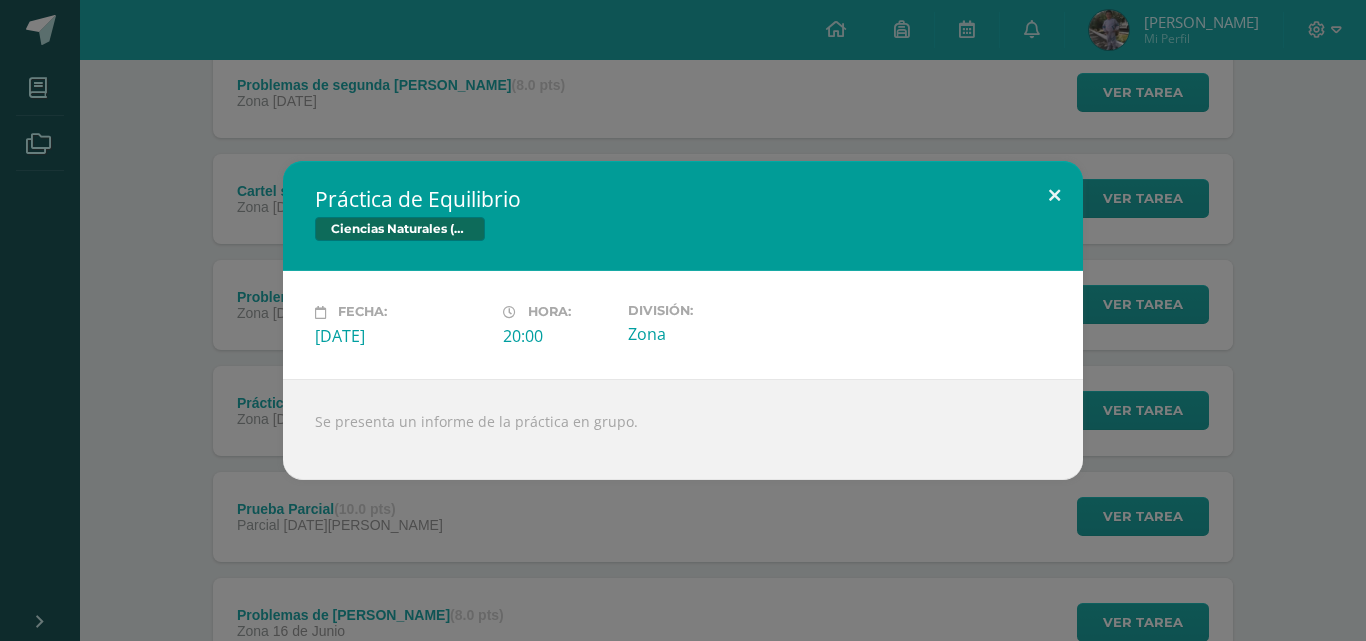 click at bounding box center (1054, 195) 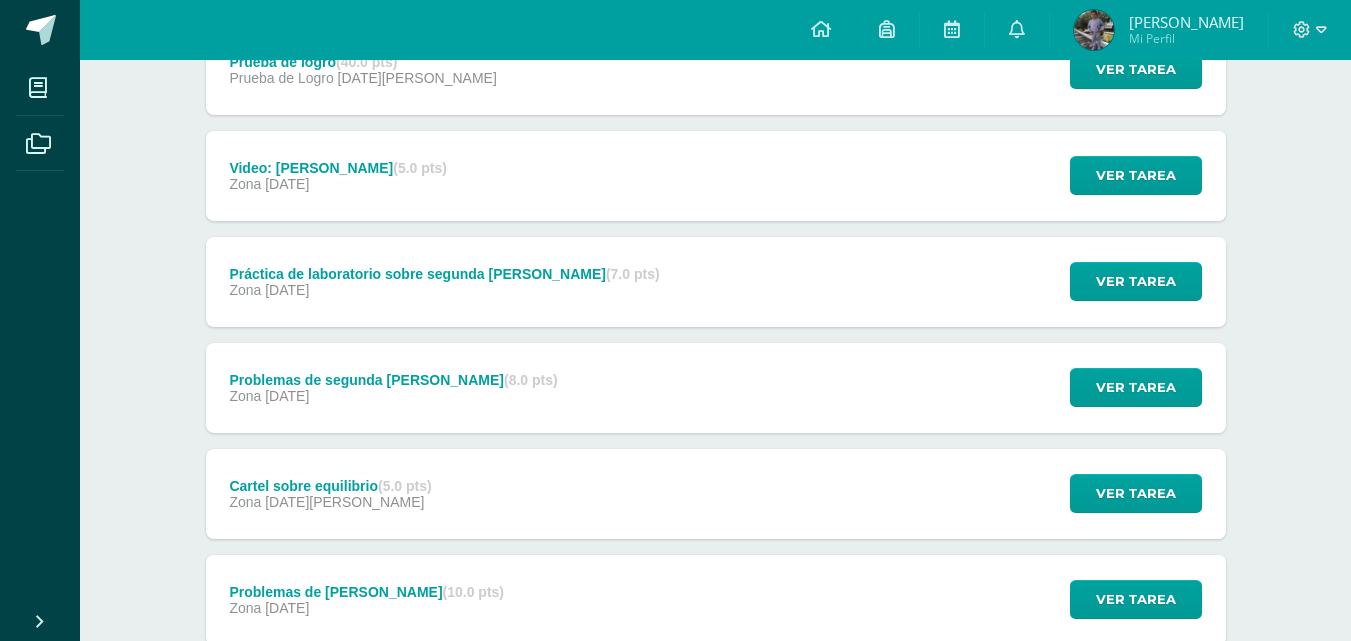 scroll, scrollTop: 0, scrollLeft: 0, axis: both 